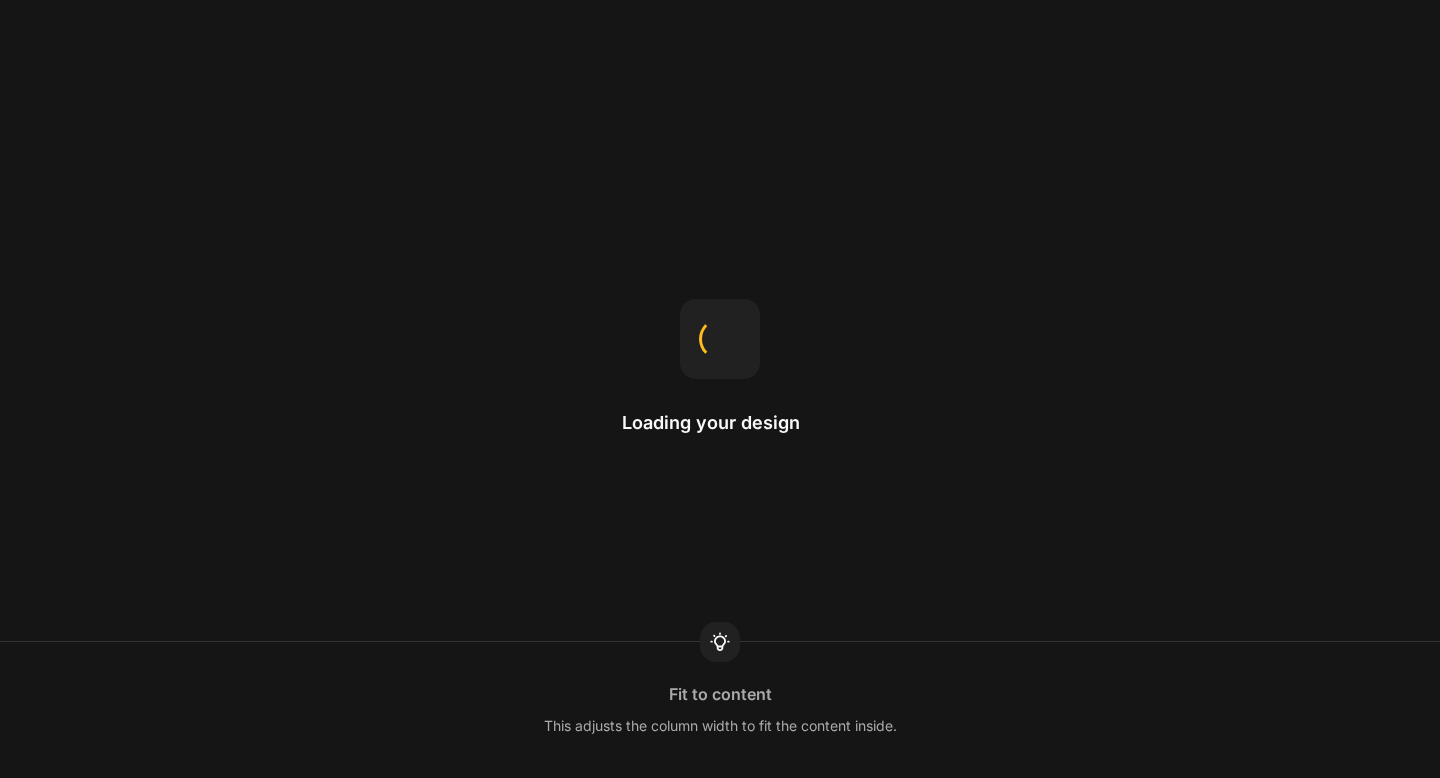 scroll, scrollTop: 0, scrollLeft: 0, axis: both 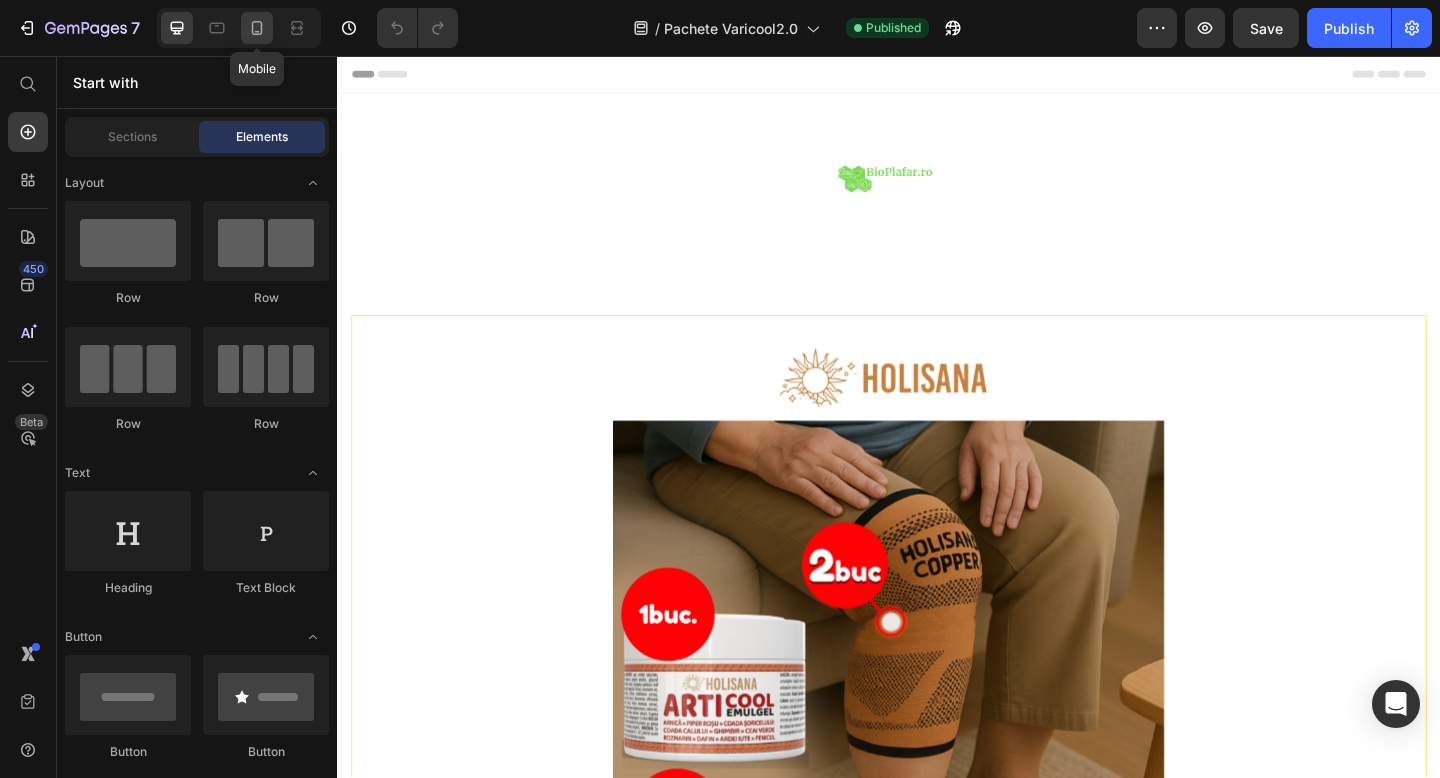 click 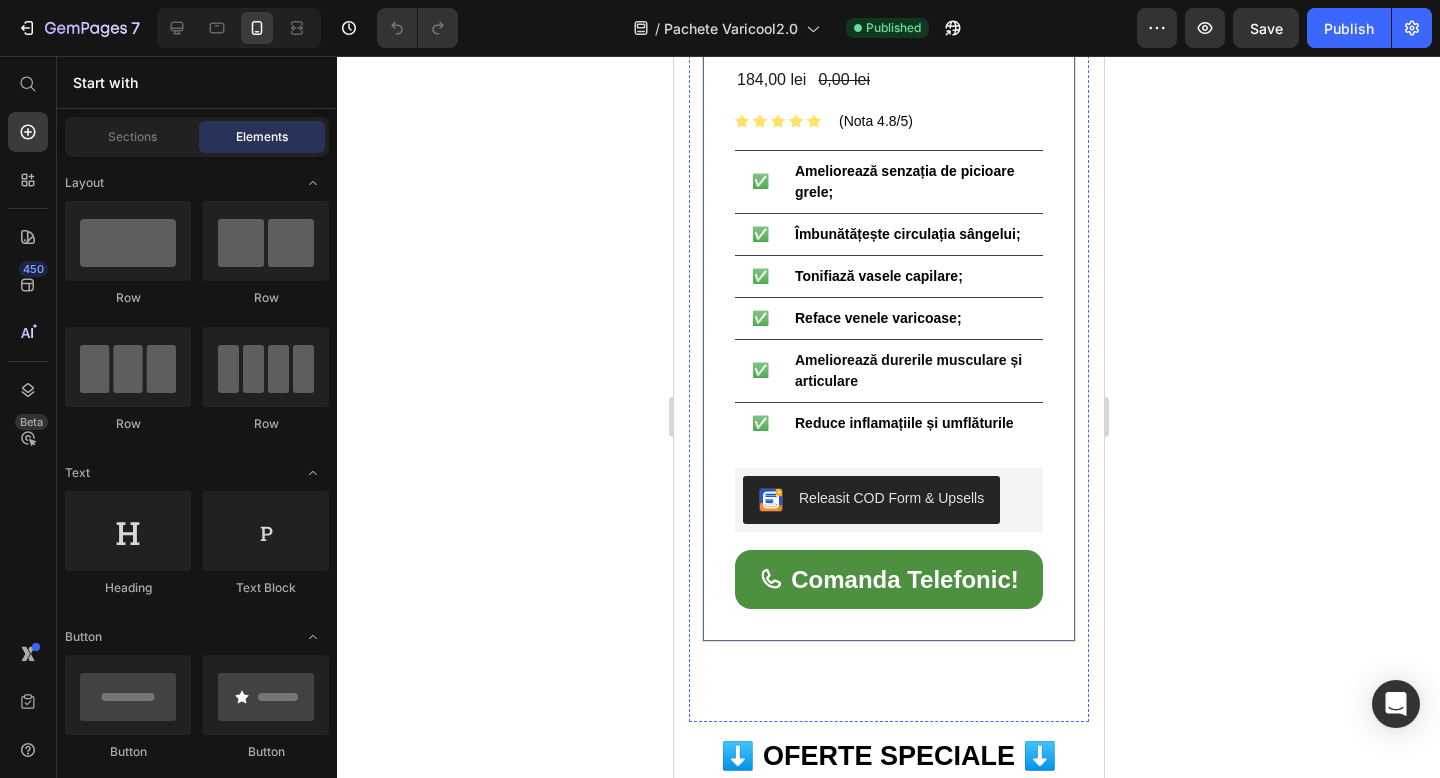 scroll, scrollTop: 672, scrollLeft: 0, axis: vertical 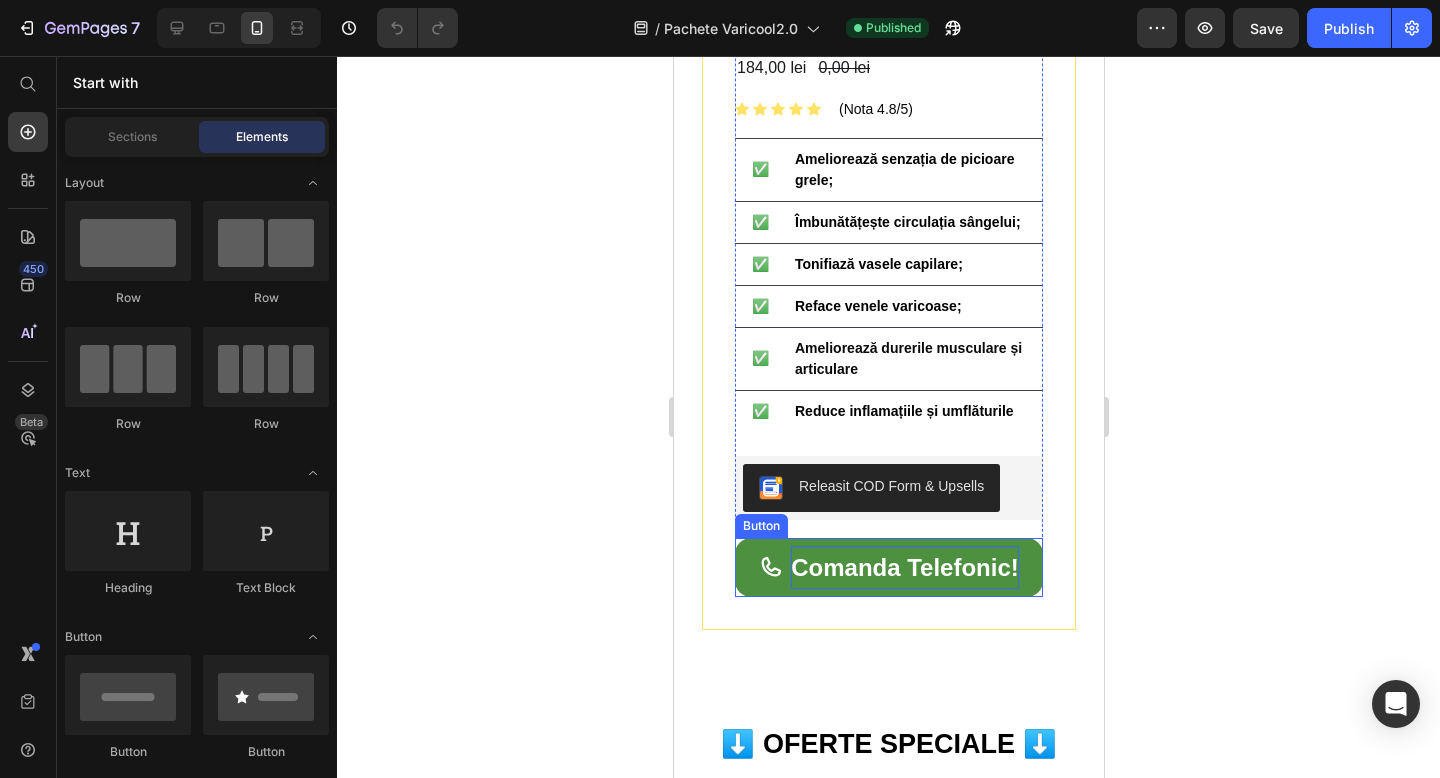 click on "Comanda Telefonic!" at bounding box center (904, 567) 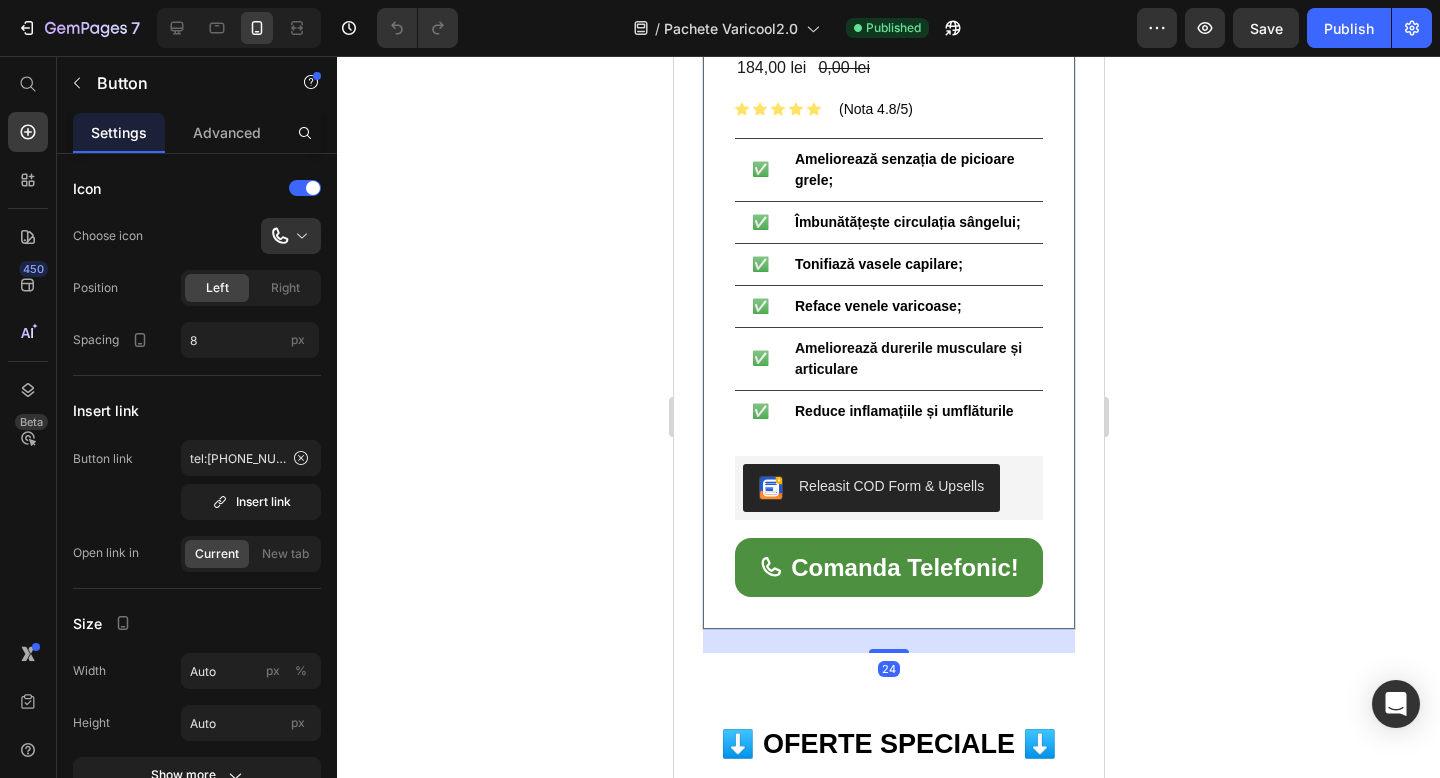 click on "Product Images 1 VariCool+1ArtiCool+2Genunchiere+2Sosete Product Title 184,00 lei Product Price 0,00 lei Product Price Row                Icon                Icon                Icon                Icon                Icon Icon List Hoz (Nota 4.8/5) Text block Row ✅  Text block Ameliorează senzația de picioare grele; Text block Row ✅  Text block Îmbunătățește circulația sângelui;   Text block Row ✅  Text block Tonifiază vasele capilare; Text block Row ✅  Text block Reface venele varicoase; Text block Row ✅  Text block Ameliorează durerile musculare și articulare Text block Row ✅  Text block Reduce inflamațiile și umflăturile Text block Row Row Releasit COD Form & Upsells Releasit COD Form & Upsells
Comanda Telefonic! Button Product Row   24" at bounding box center (888, 122) 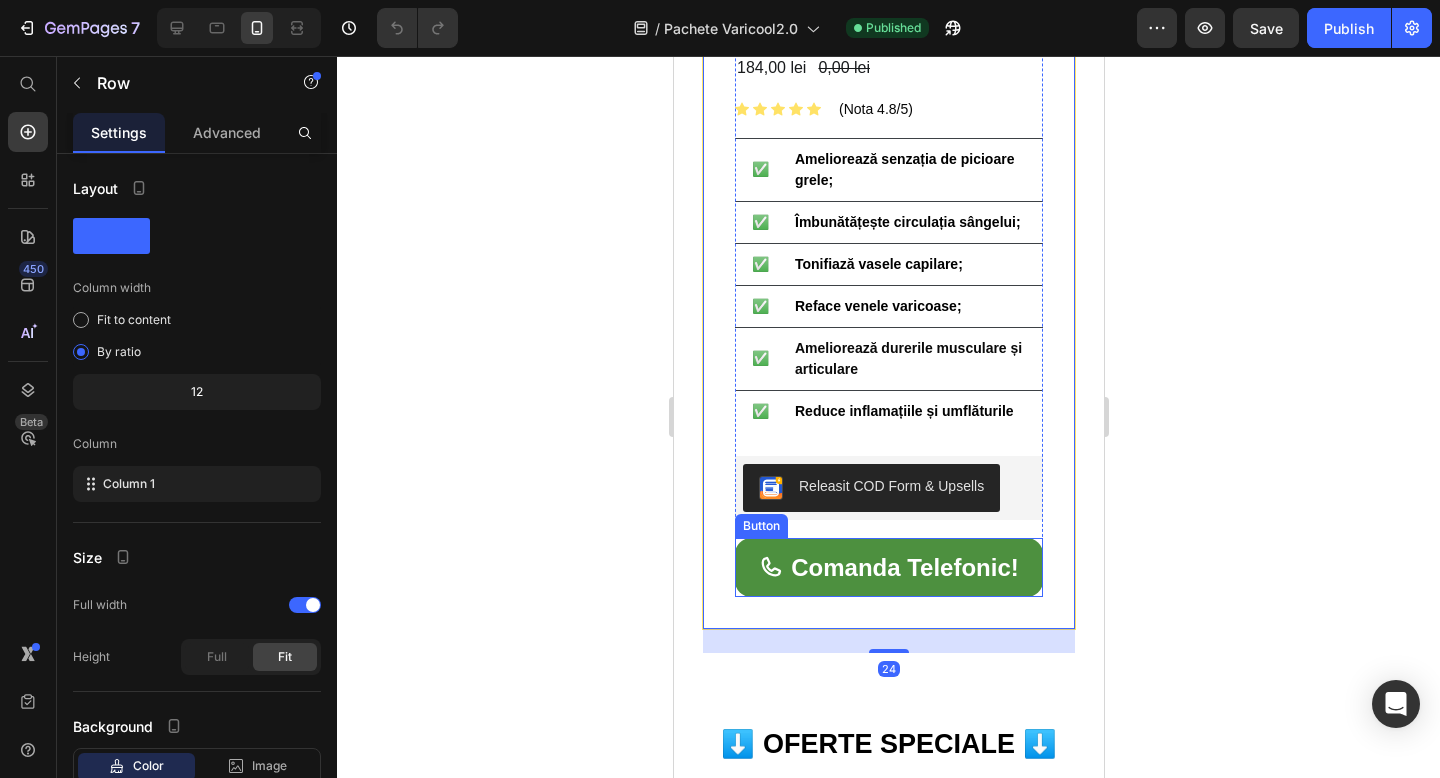 click on "Comanda Telefonic!" at bounding box center [888, 567] 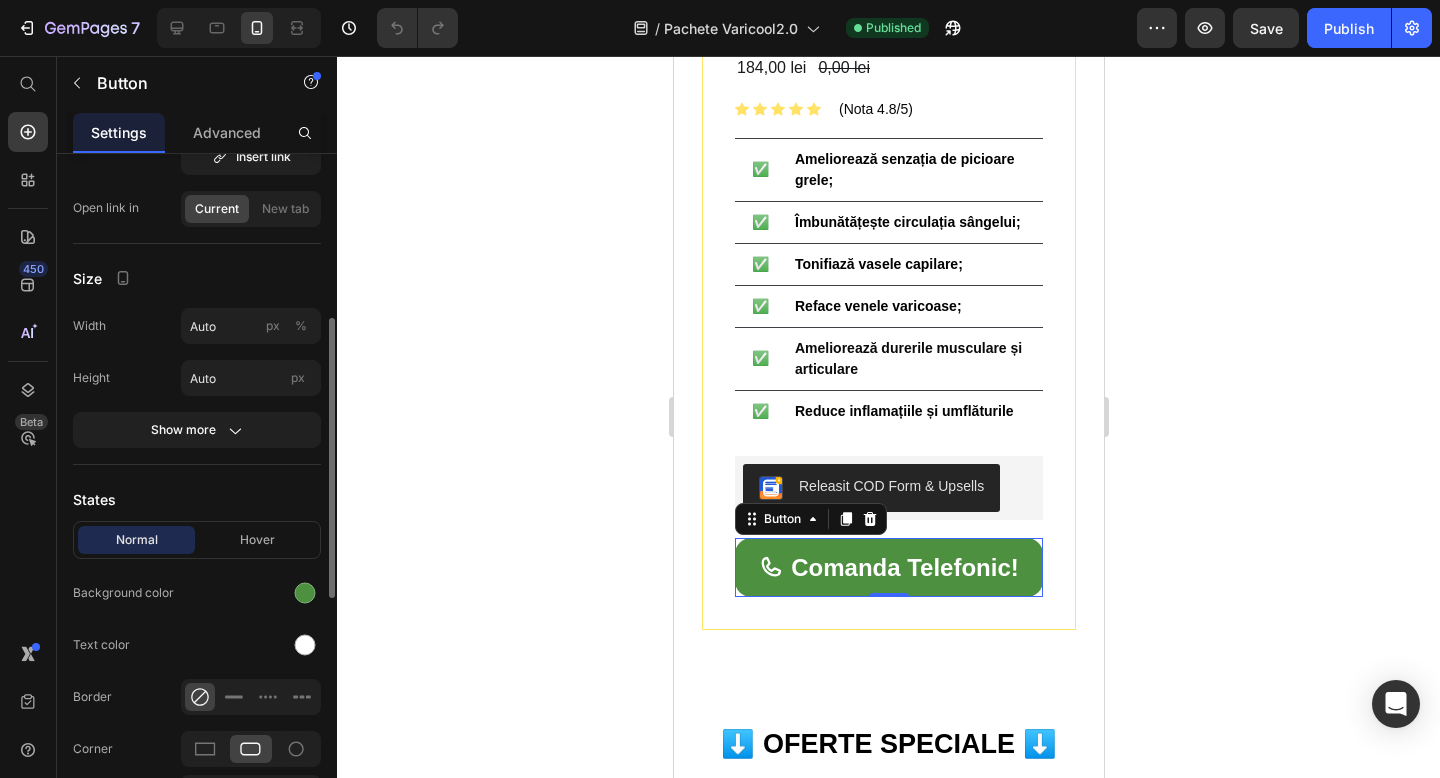 scroll, scrollTop: 377, scrollLeft: 0, axis: vertical 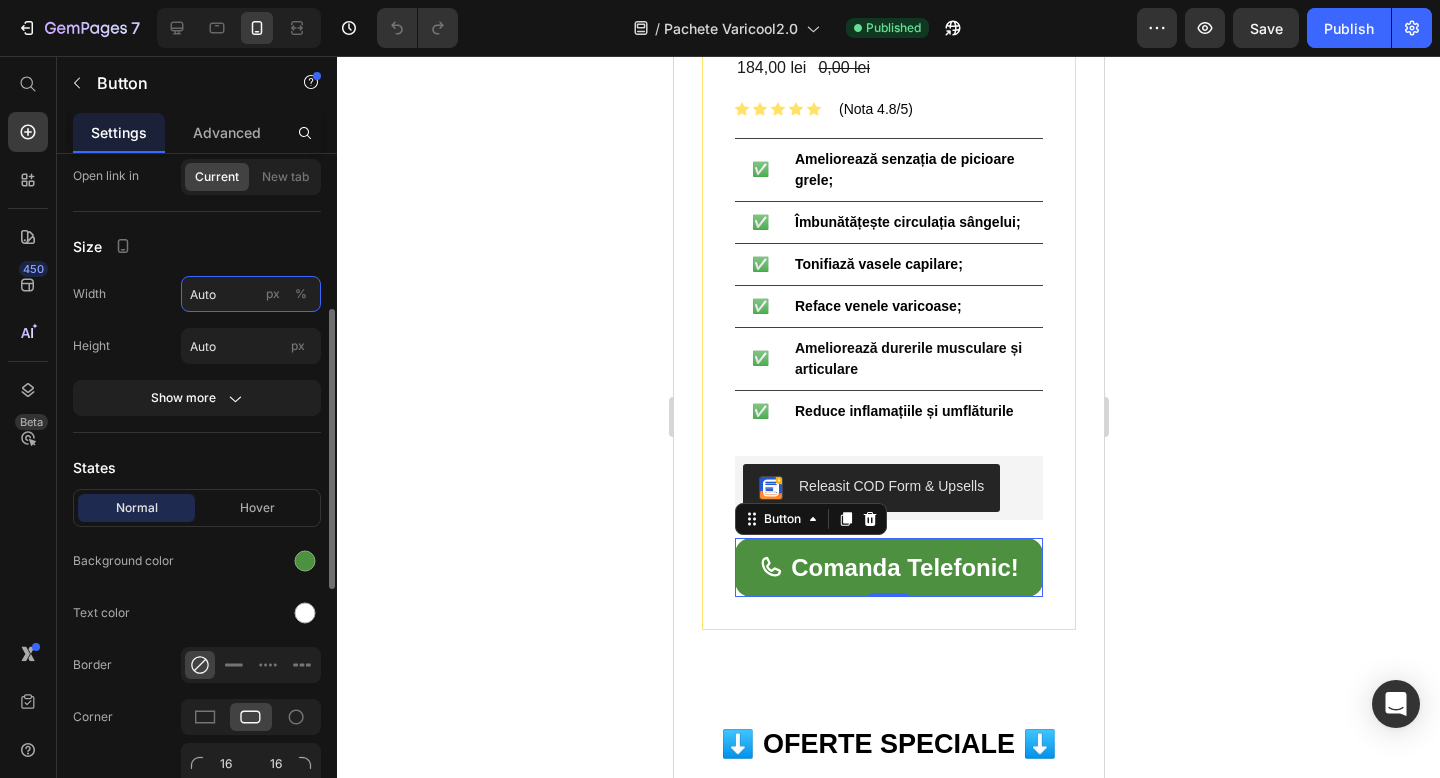 click on "Auto" at bounding box center (251, 294) 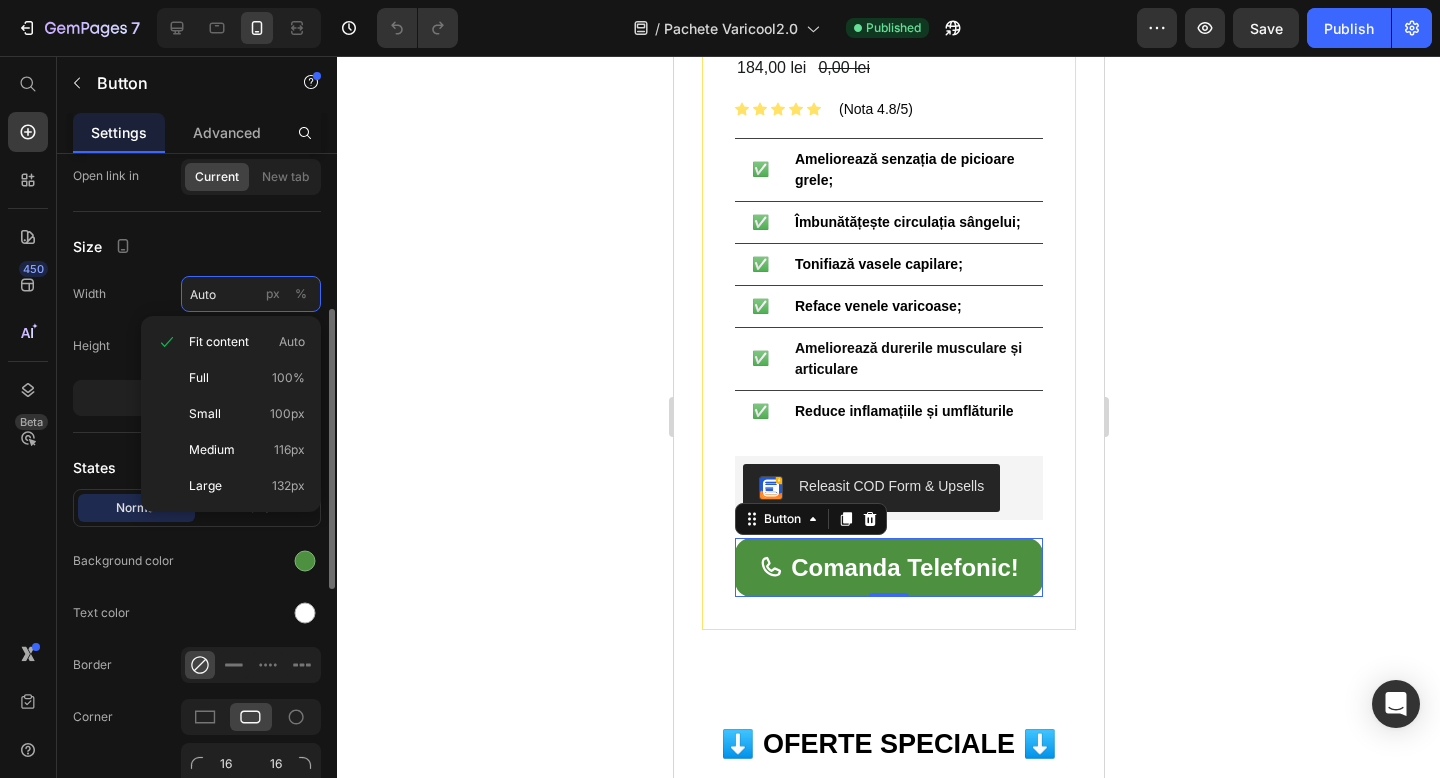 scroll, scrollTop: 377, scrollLeft: 0, axis: vertical 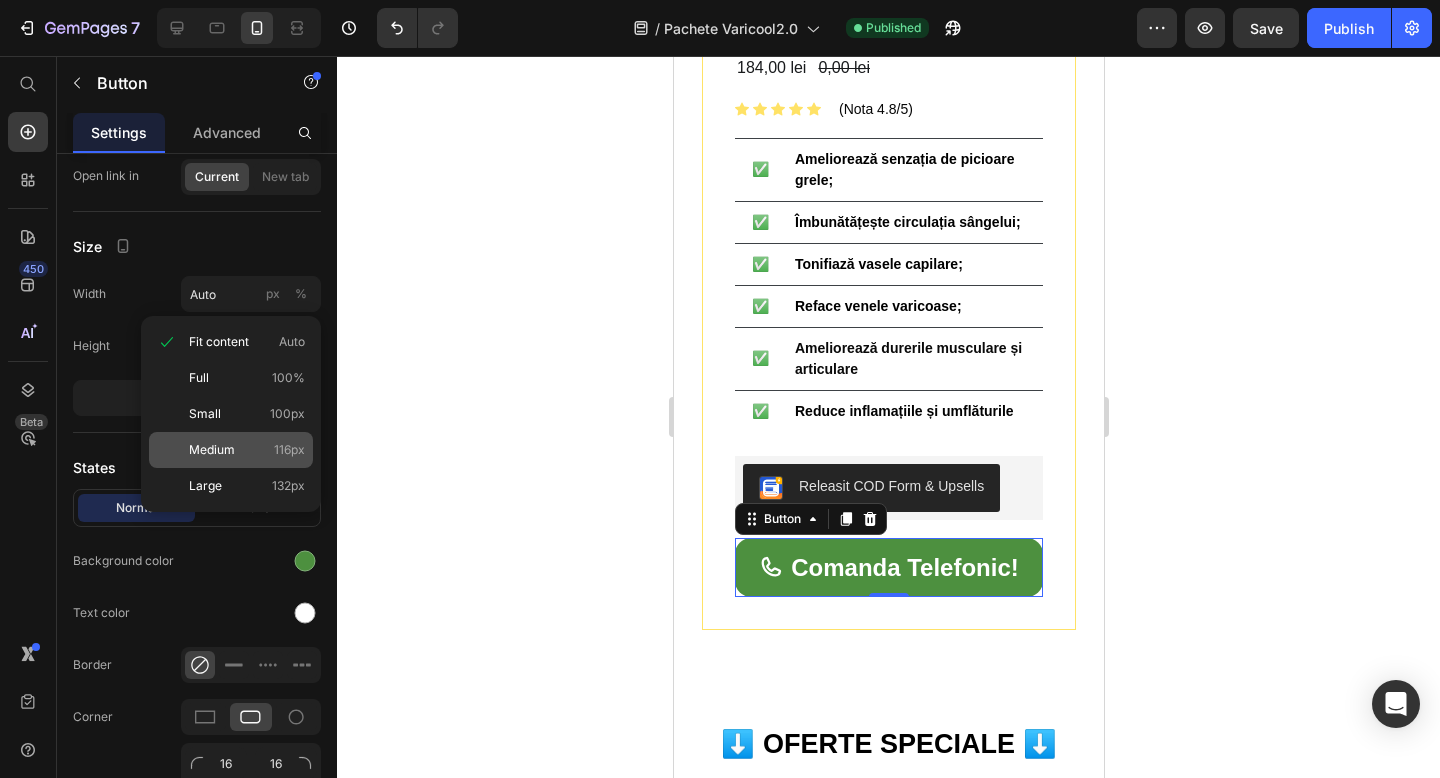 click on "Medium 116px" 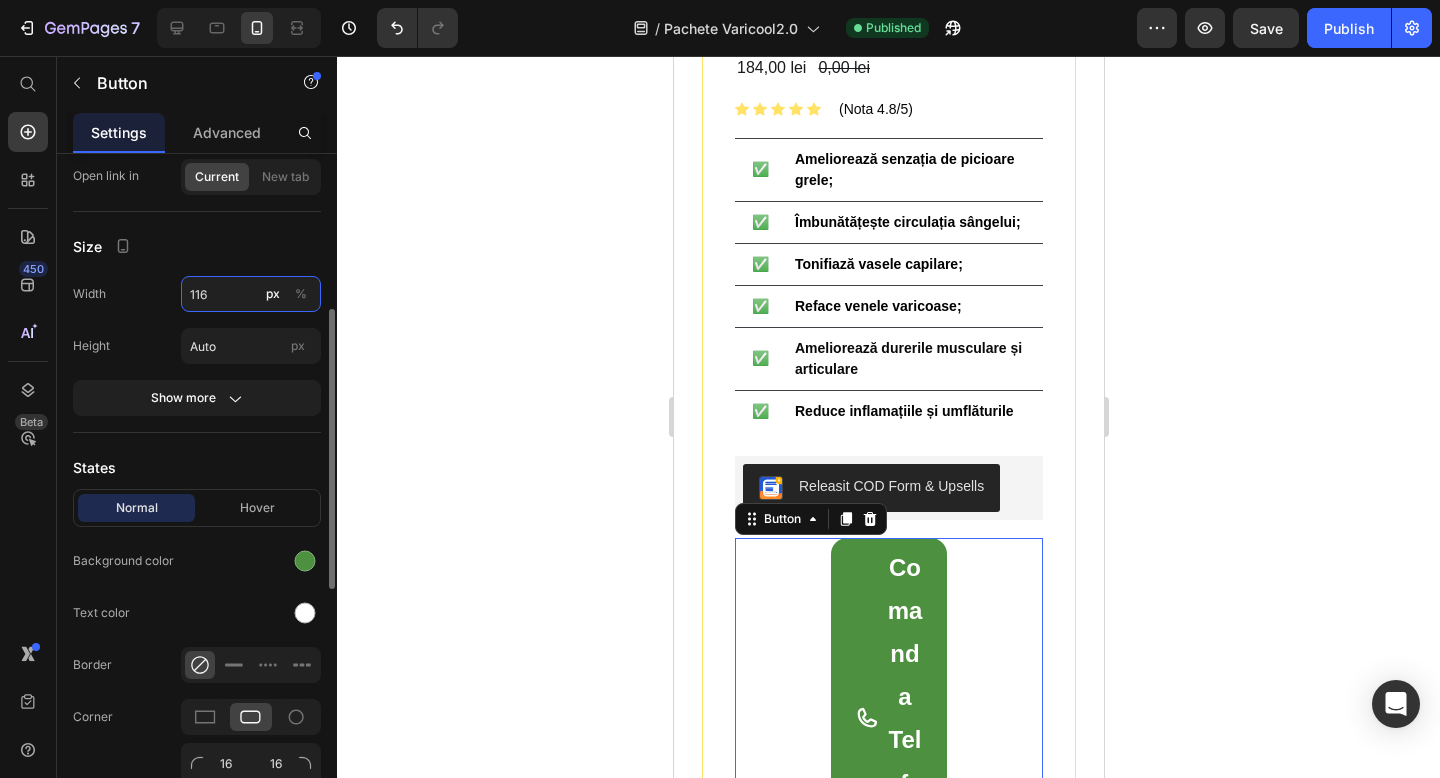 click on "116" at bounding box center (251, 294) 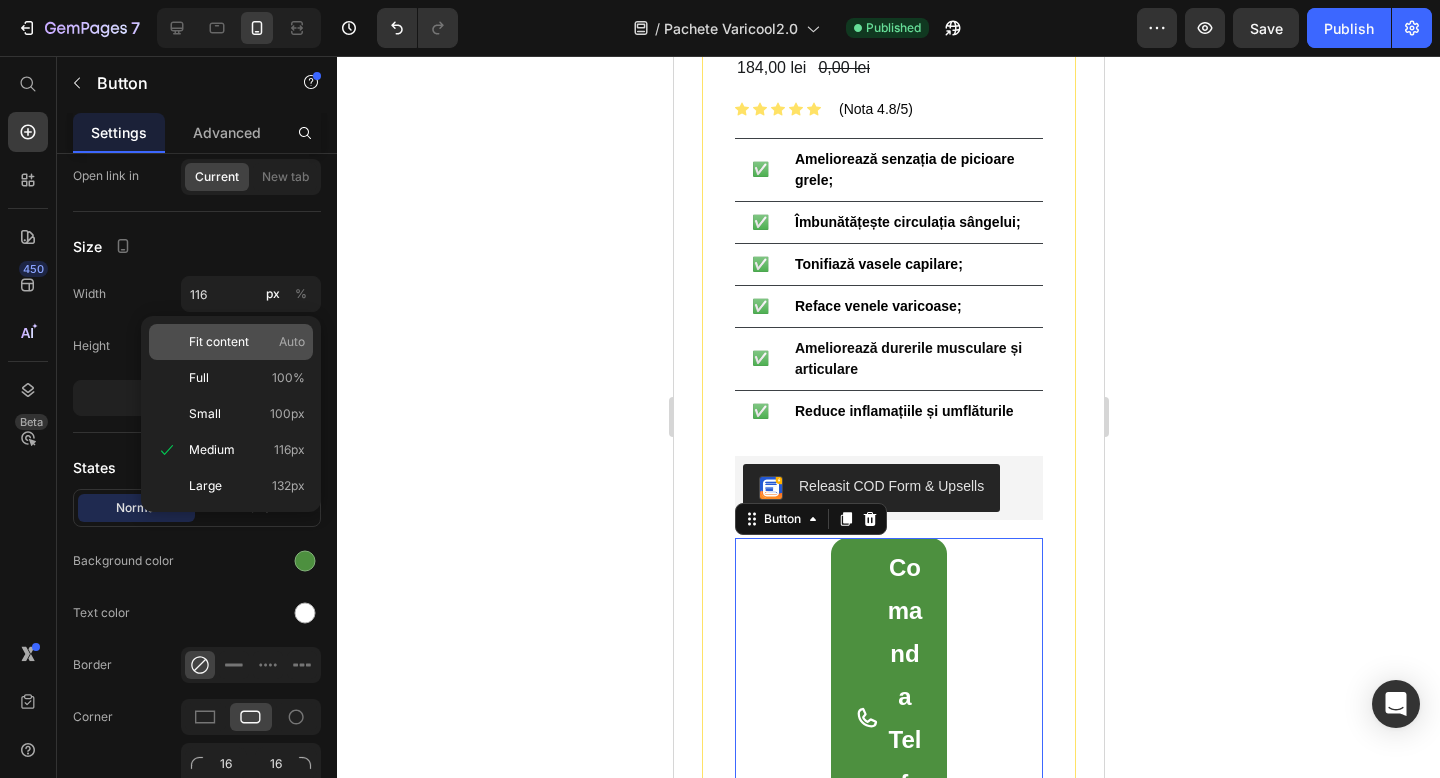 click on "Fit content" at bounding box center (219, 342) 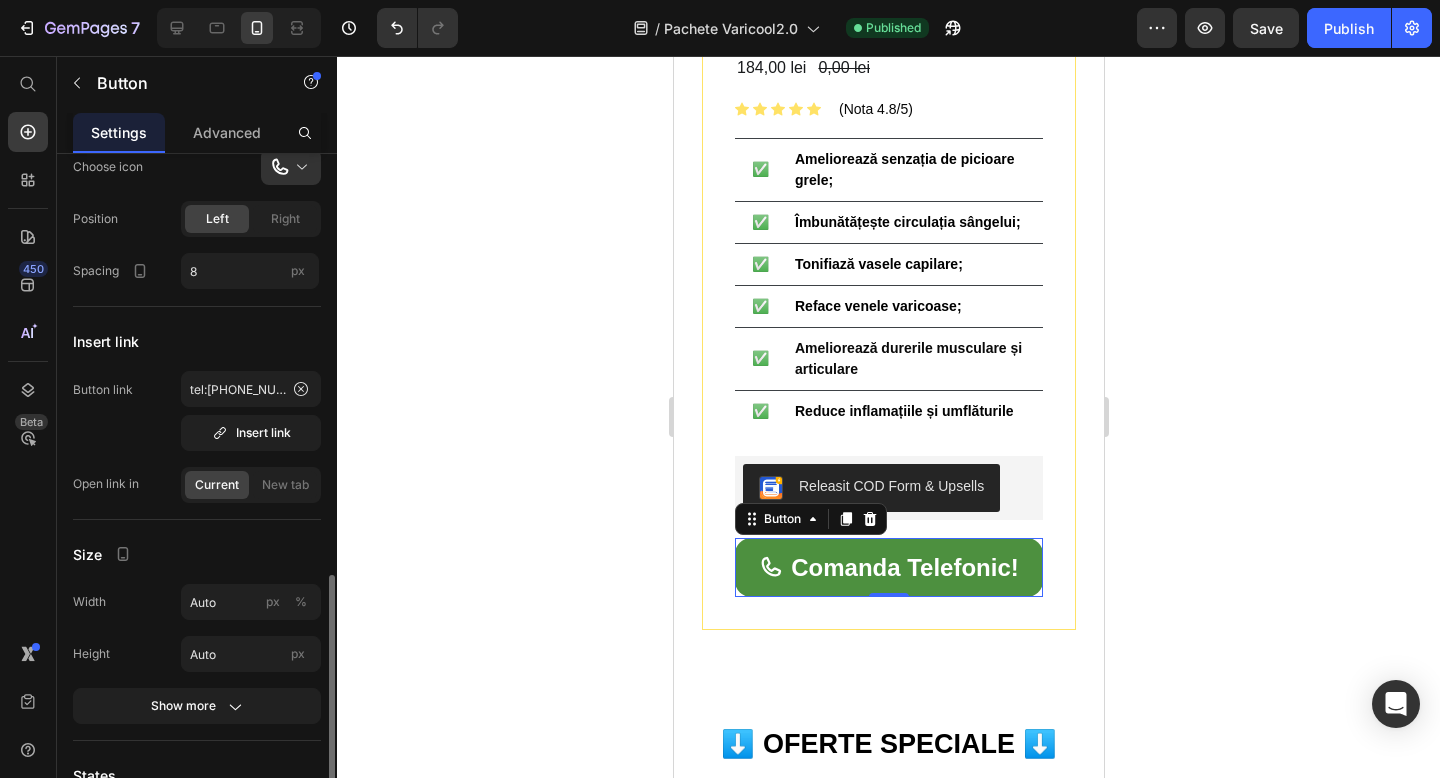 scroll, scrollTop: 0, scrollLeft: 0, axis: both 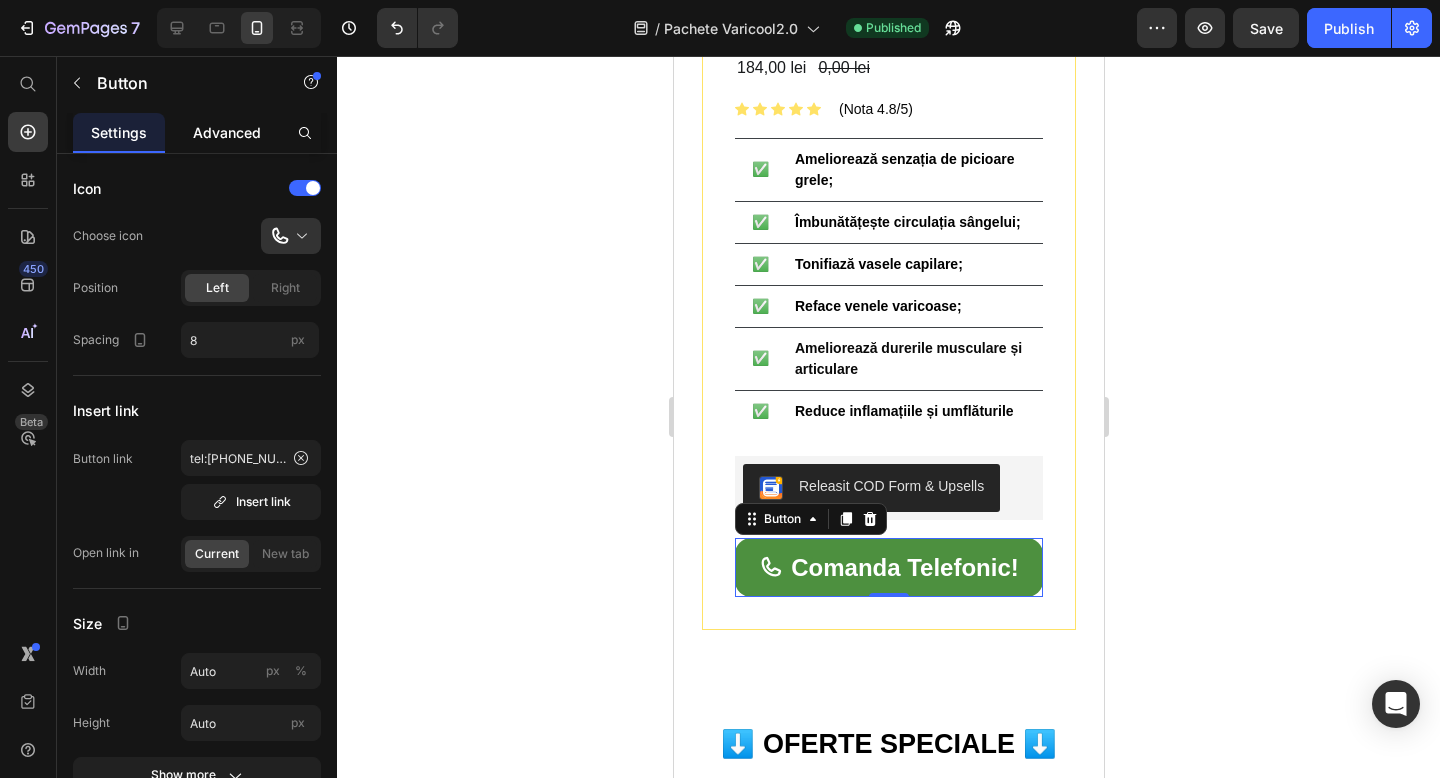 click on "Advanced" at bounding box center [227, 132] 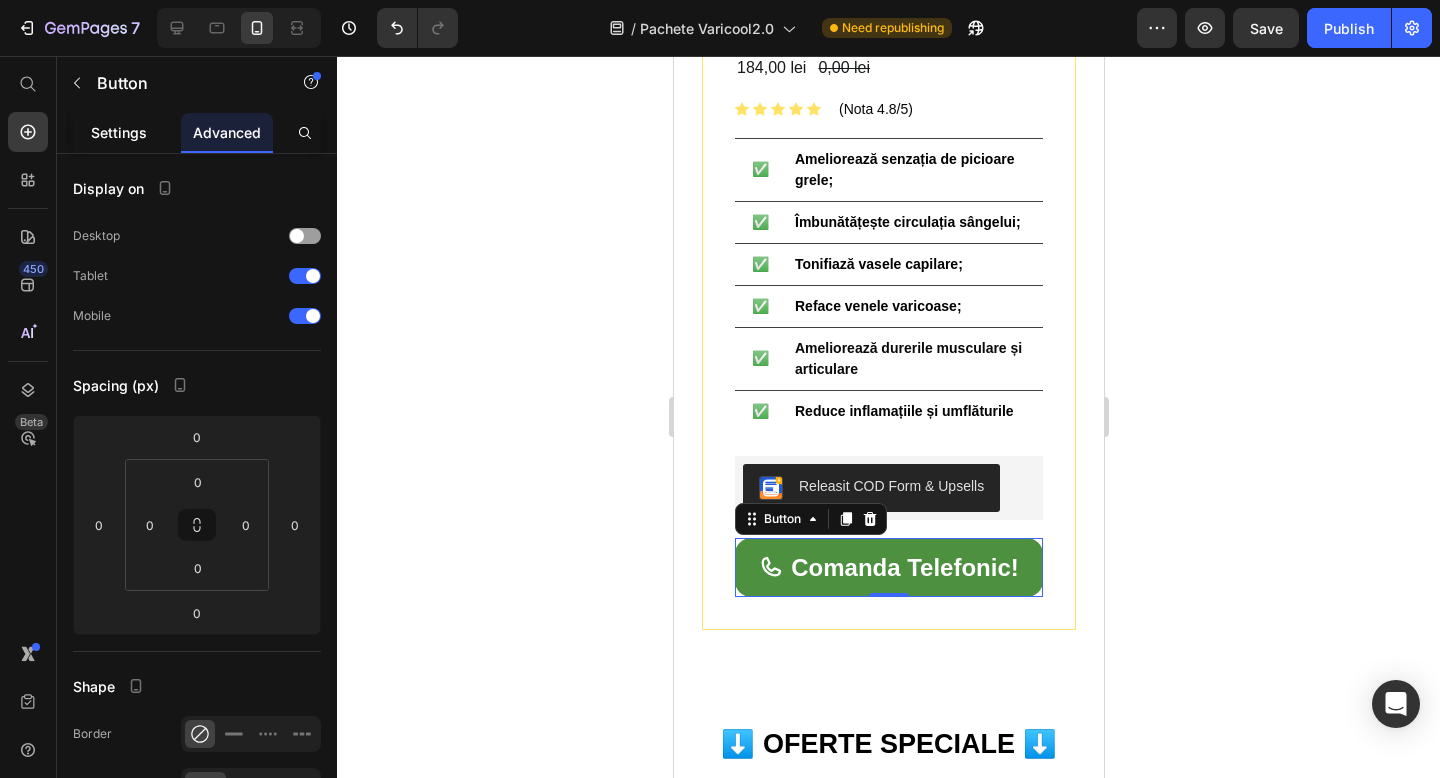 click on "Settings" at bounding box center (119, 132) 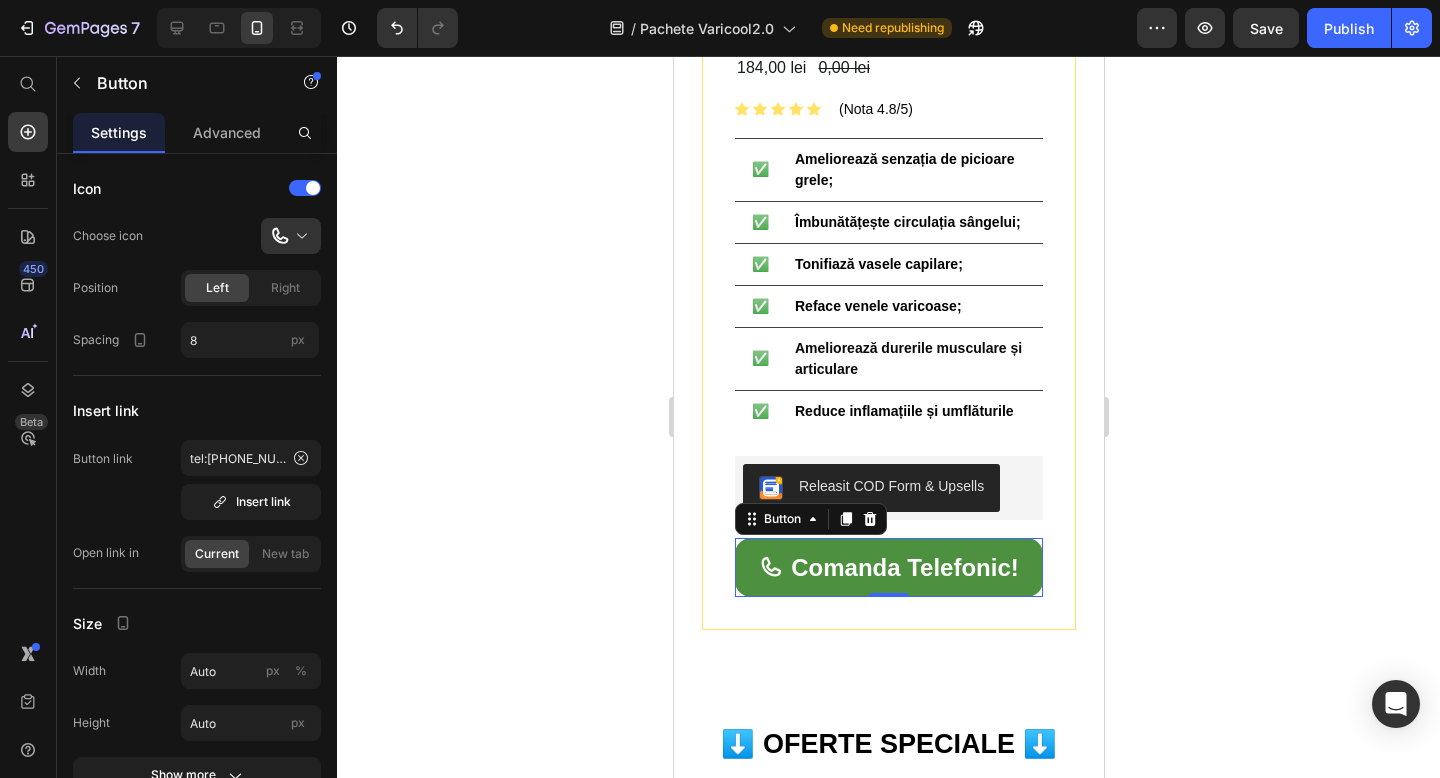 click on "Comanda Telefonic!" at bounding box center (888, 567) 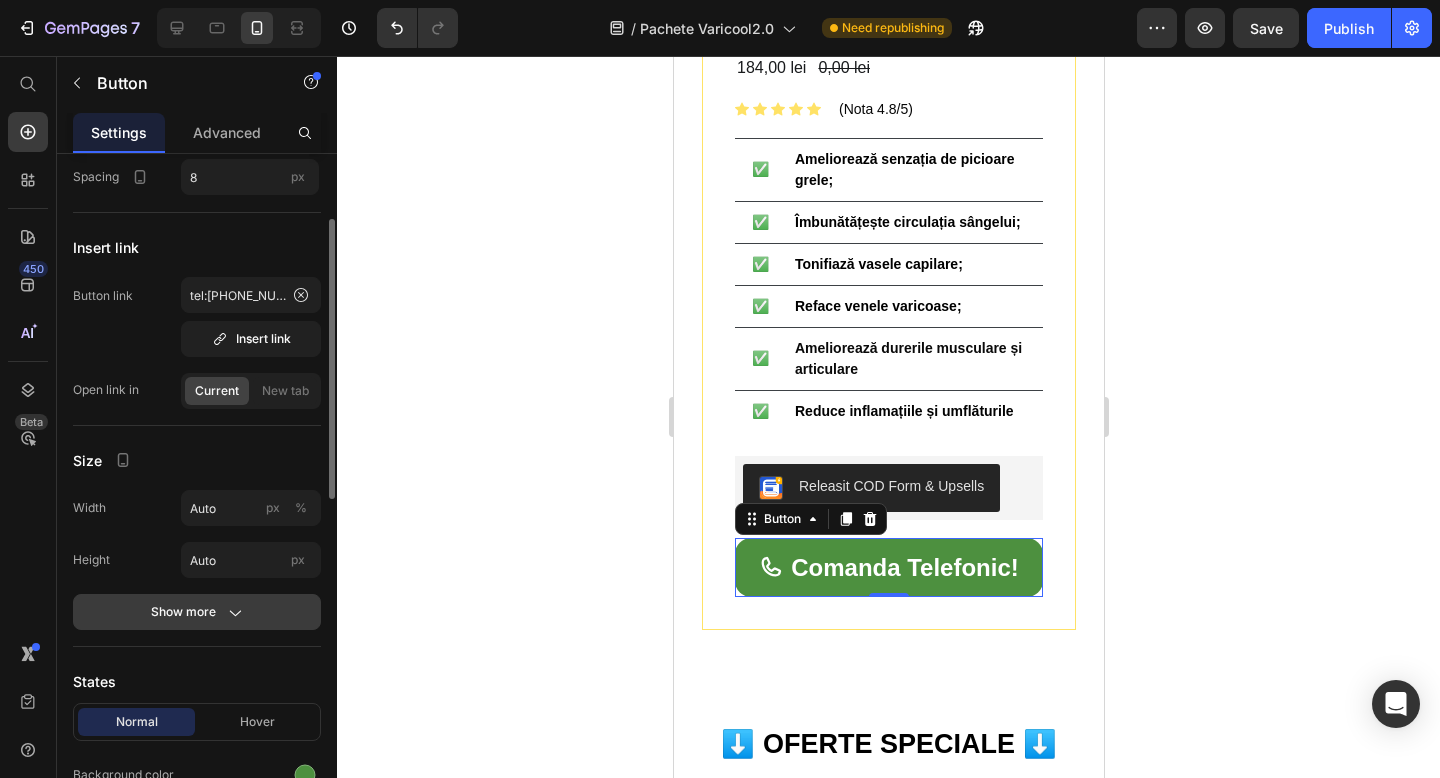 scroll, scrollTop: 166, scrollLeft: 0, axis: vertical 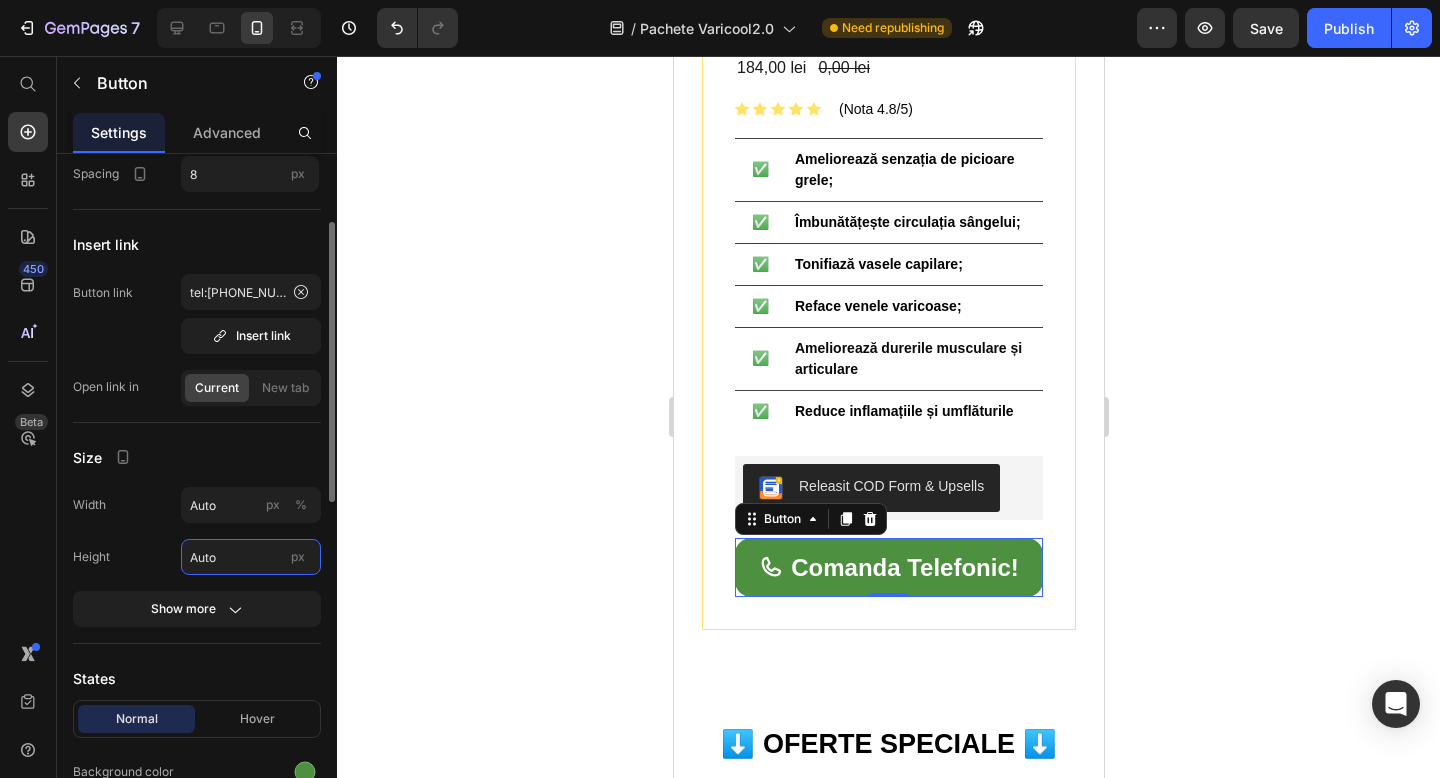 click on "Auto" at bounding box center [251, 557] 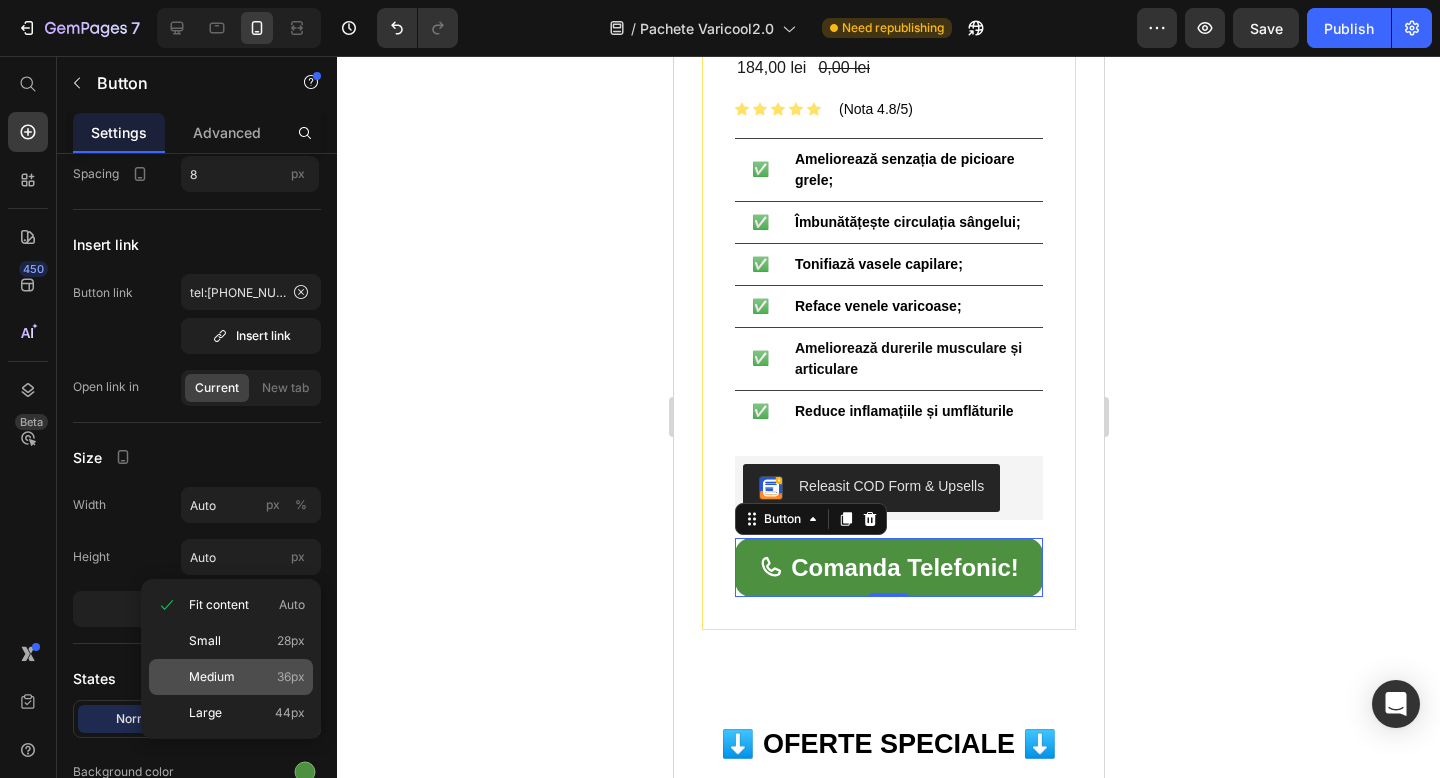 click on "Medium" at bounding box center [212, 677] 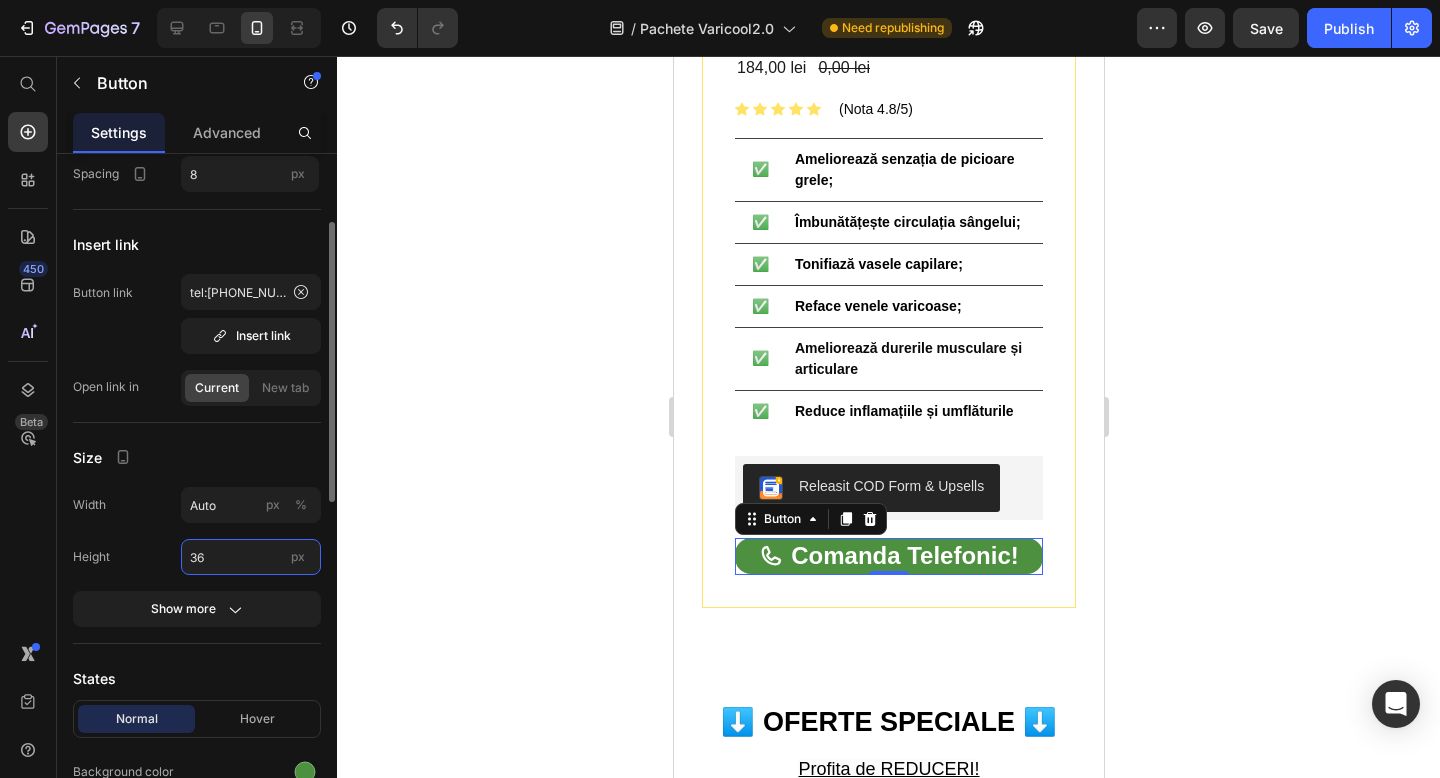 click on "36" at bounding box center (251, 557) 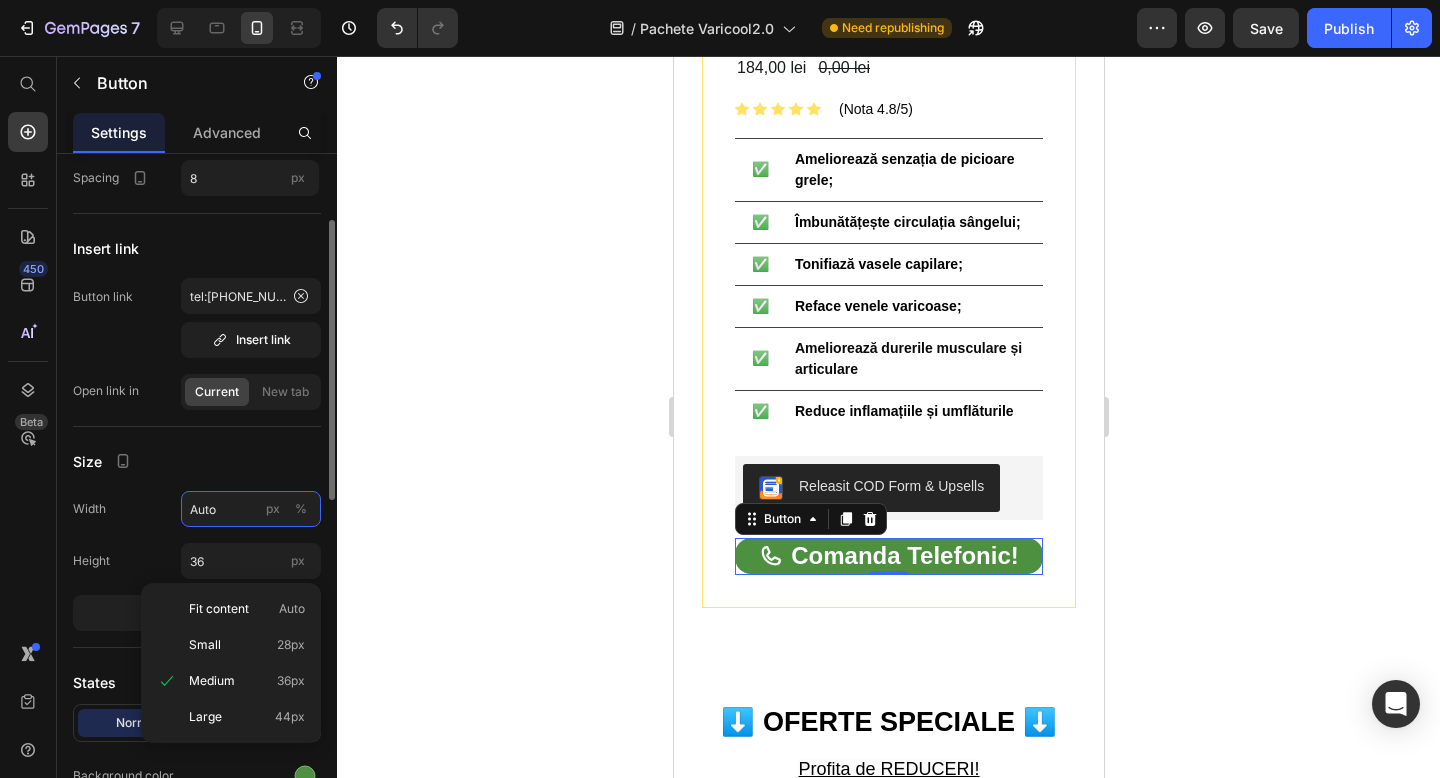 click on "Auto" at bounding box center (251, 509) 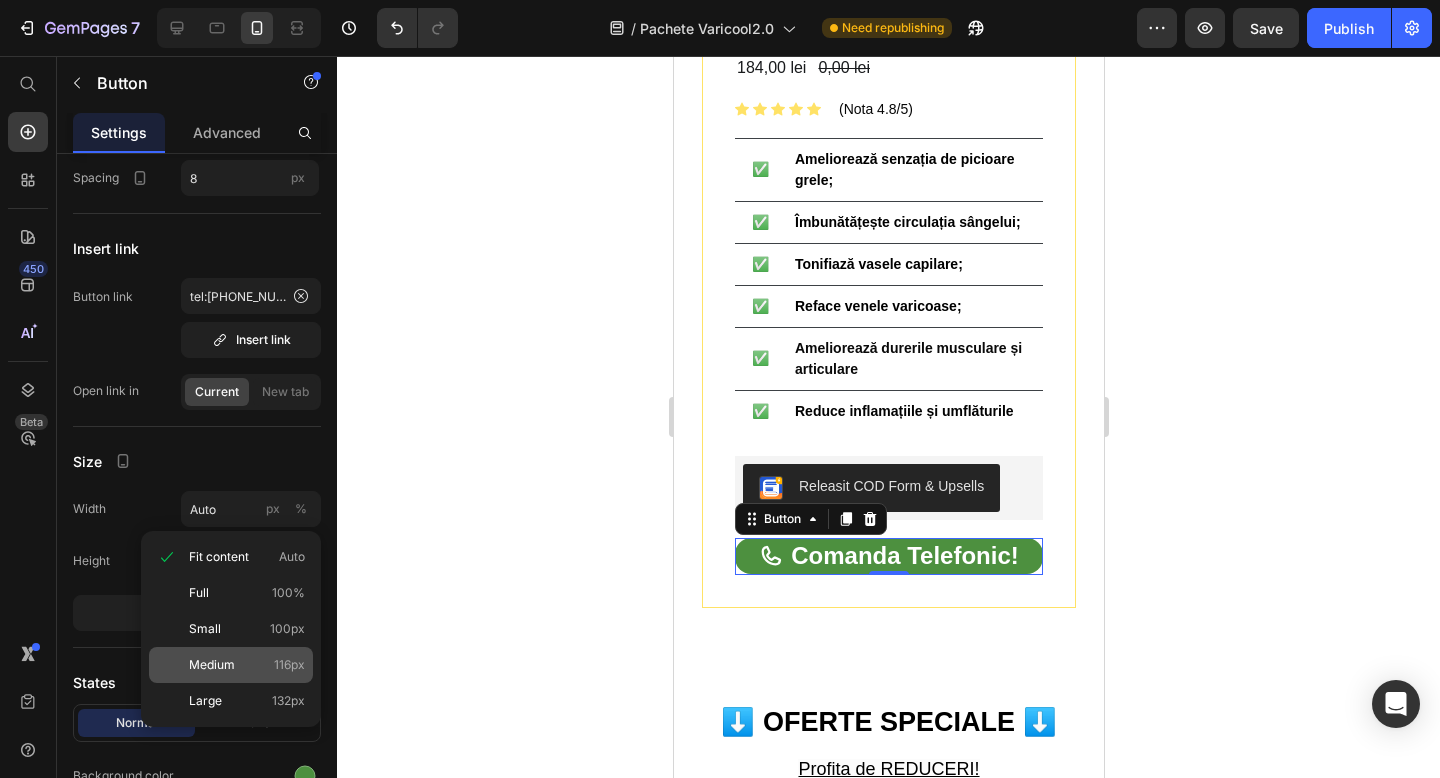 click on "Medium" at bounding box center [212, 665] 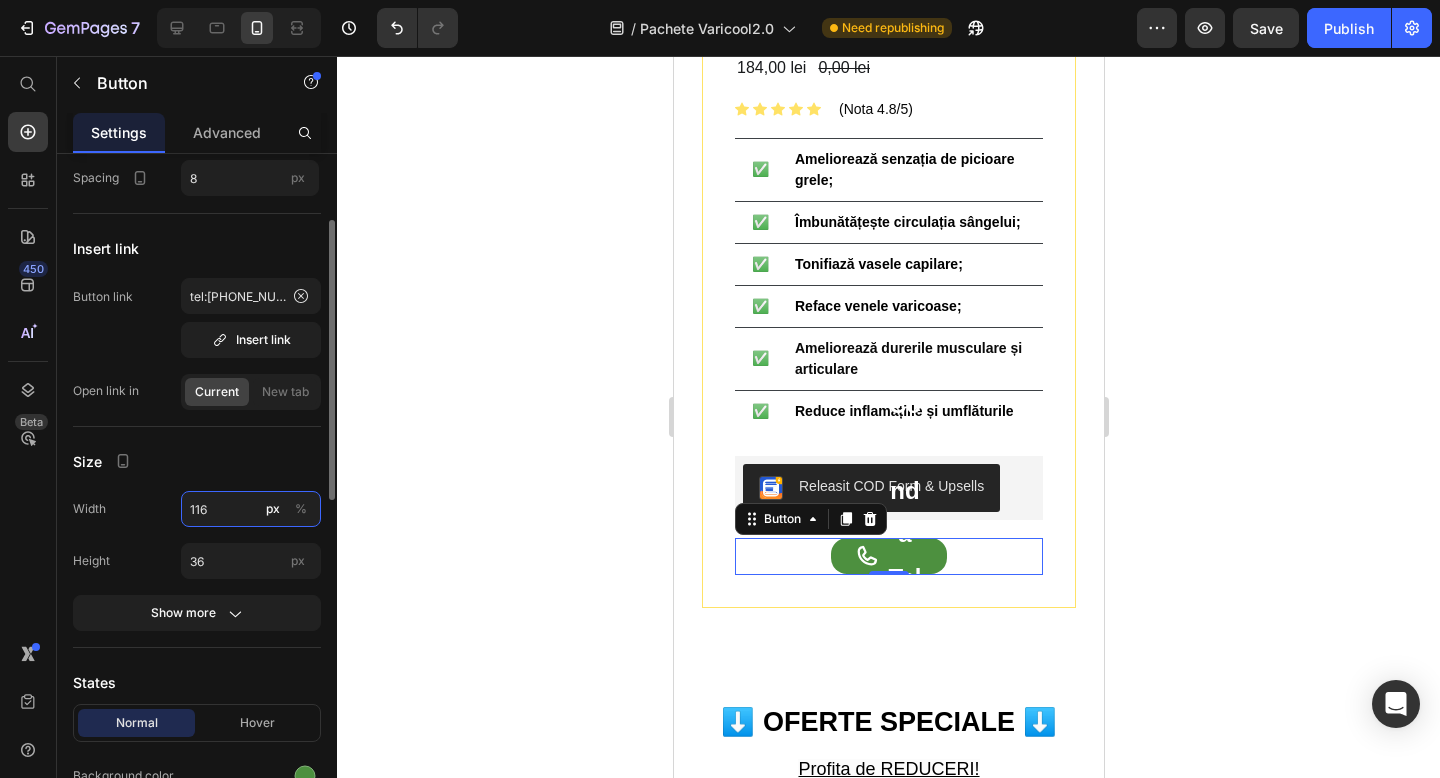 click on "116" at bounding box center (251, 509) 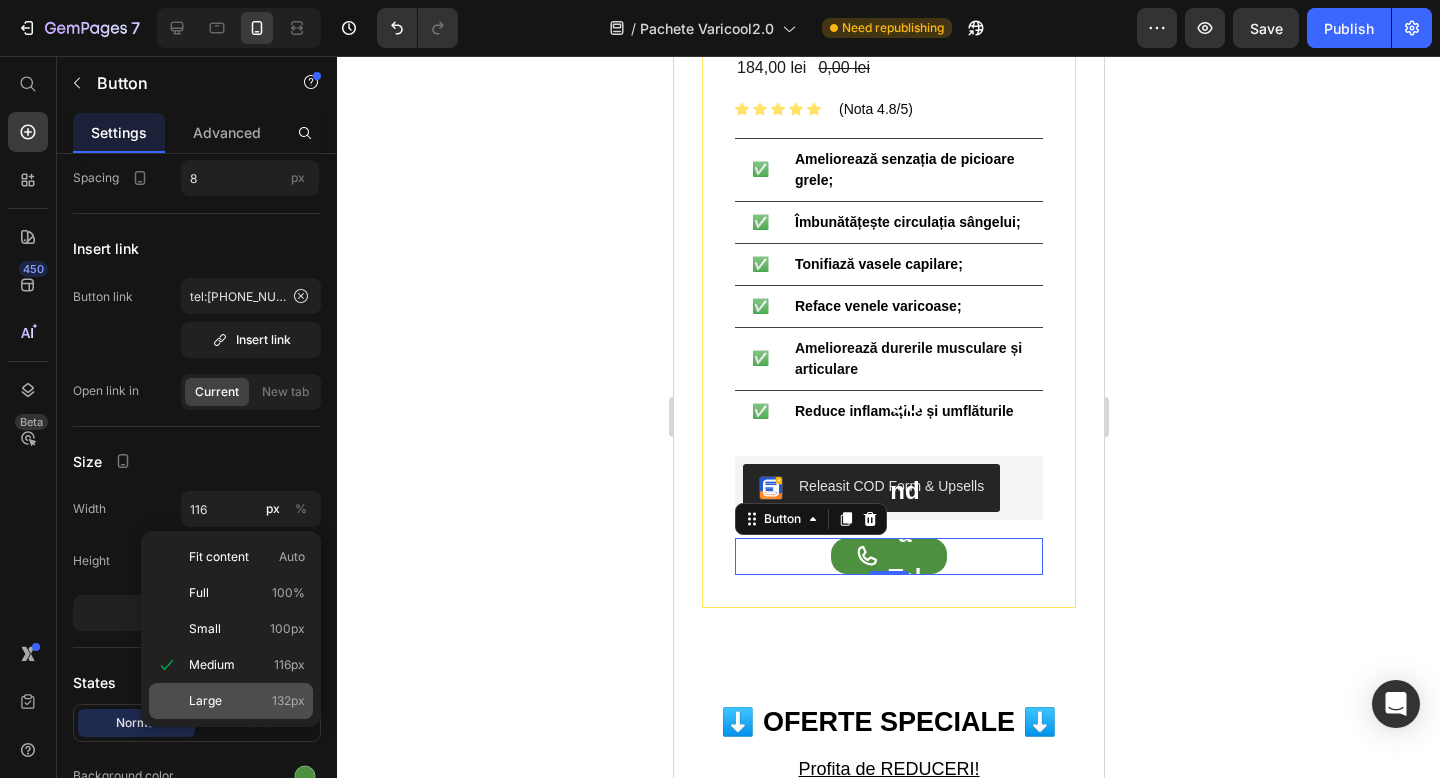 click on "Large" at bounding box center [205, 701] 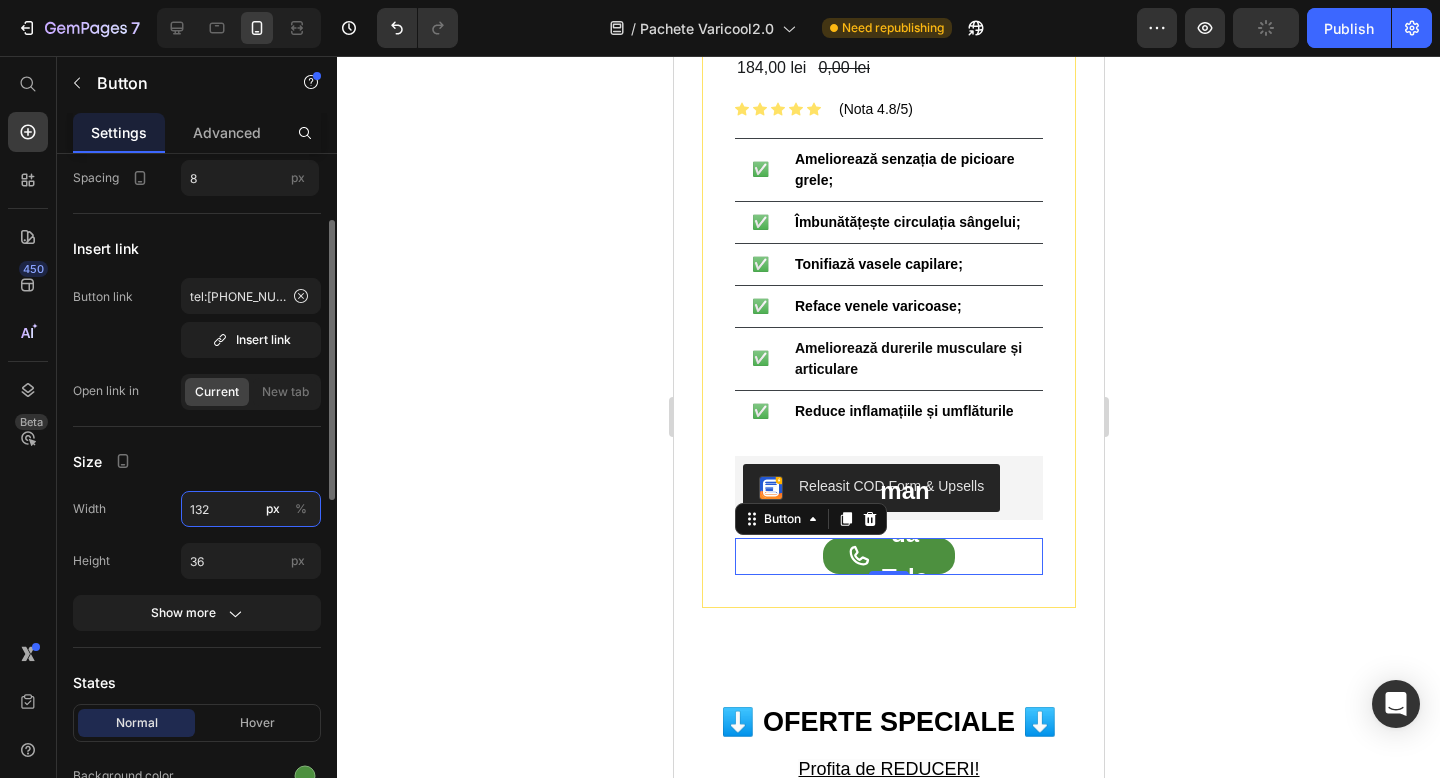 click on "132" at bounding box center [251, 509] 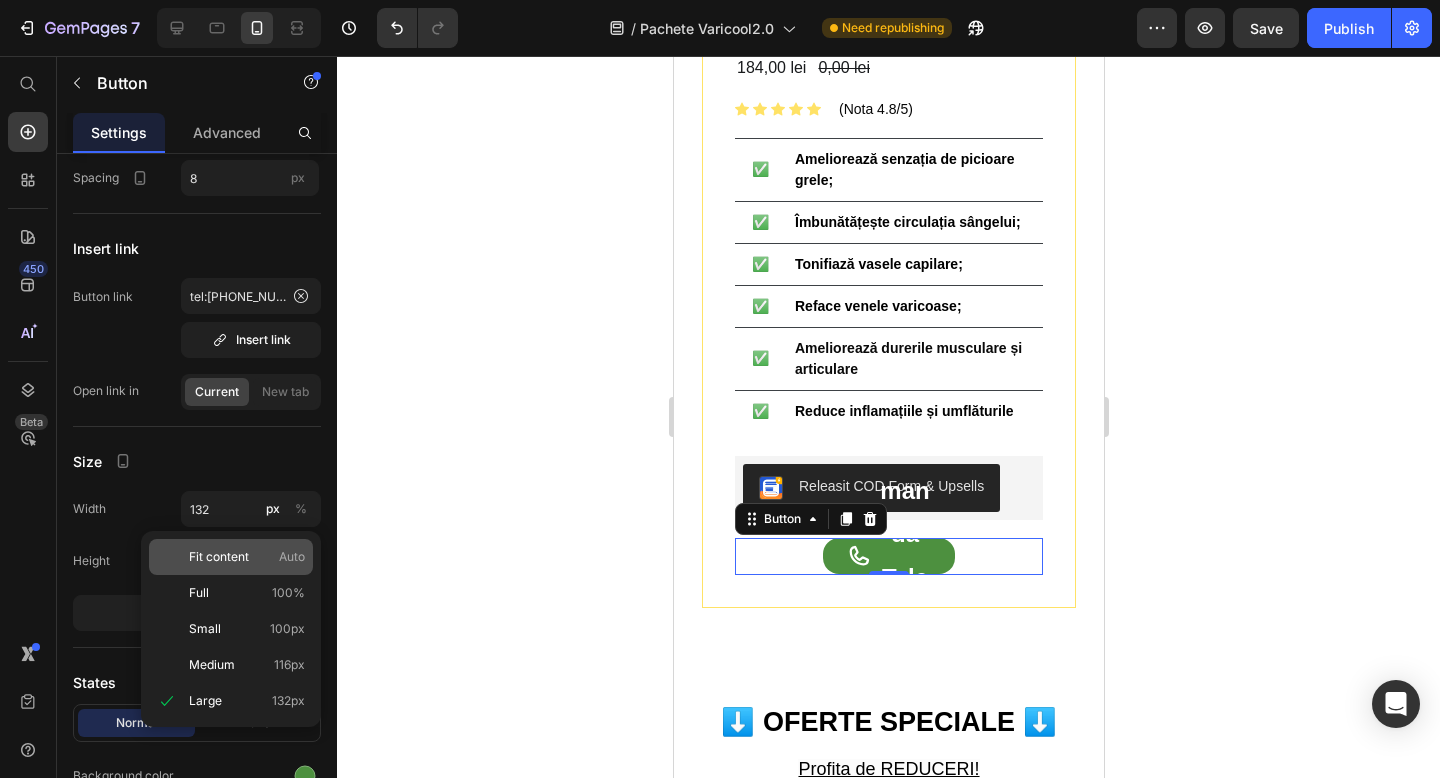 click on "Fit content Auto" 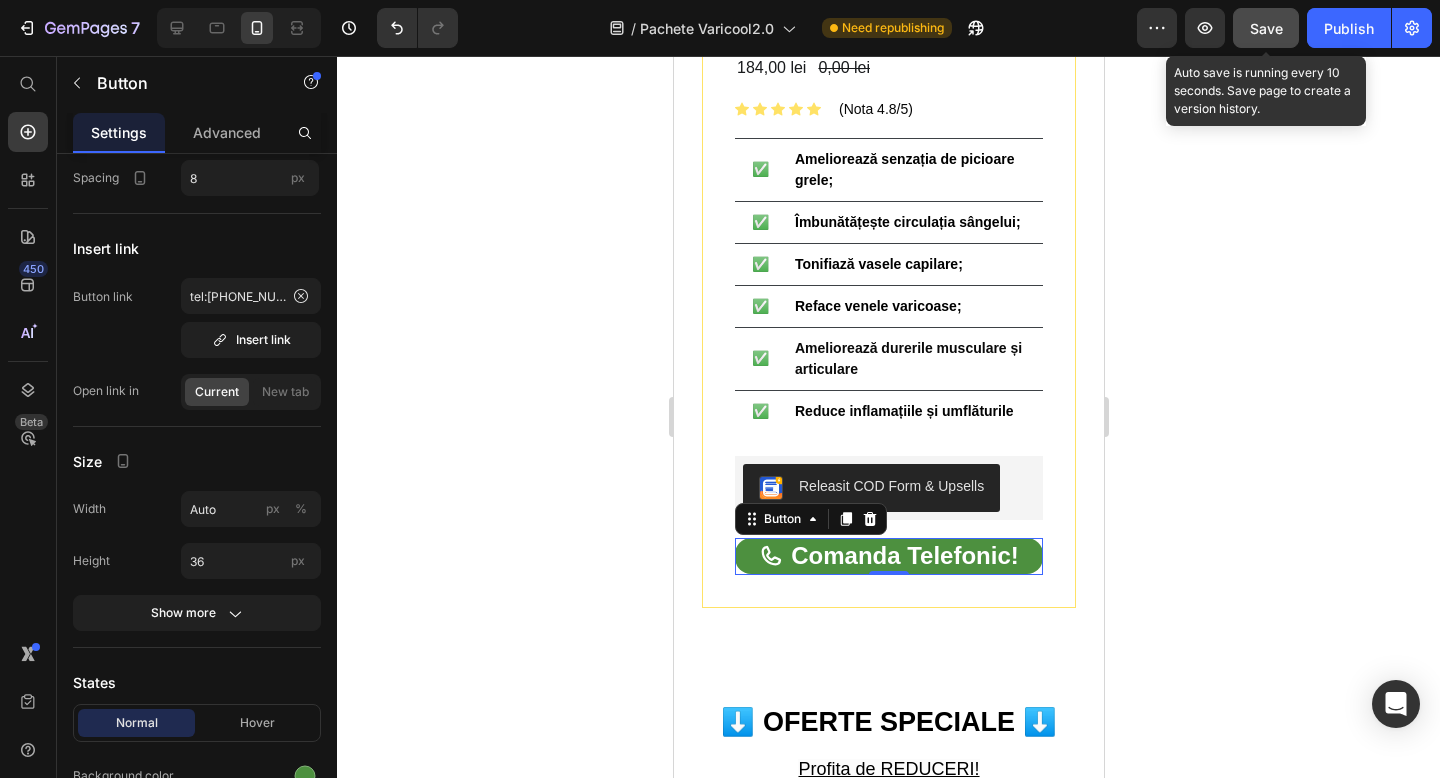 click on "Save" 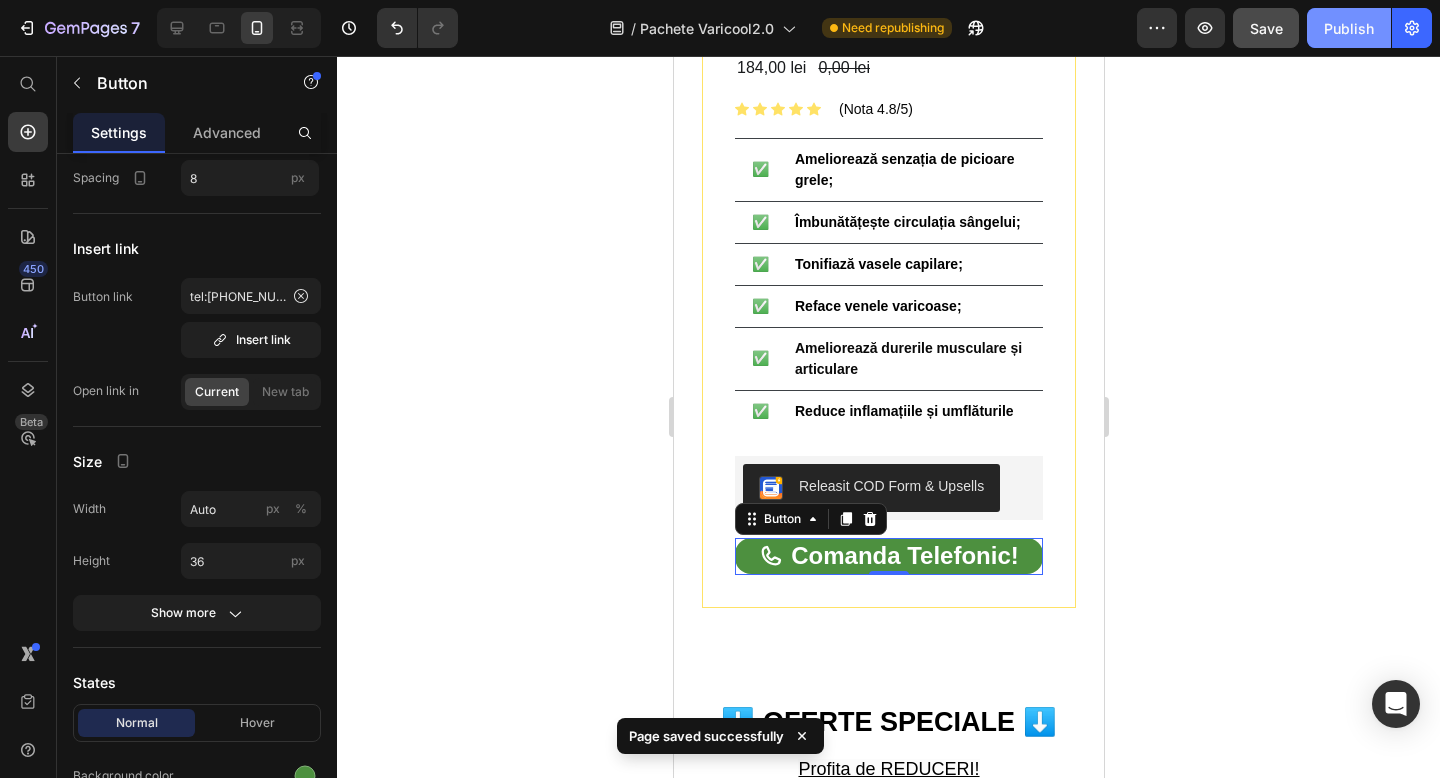 click on "Publish" at bounding box center [1349, 28] 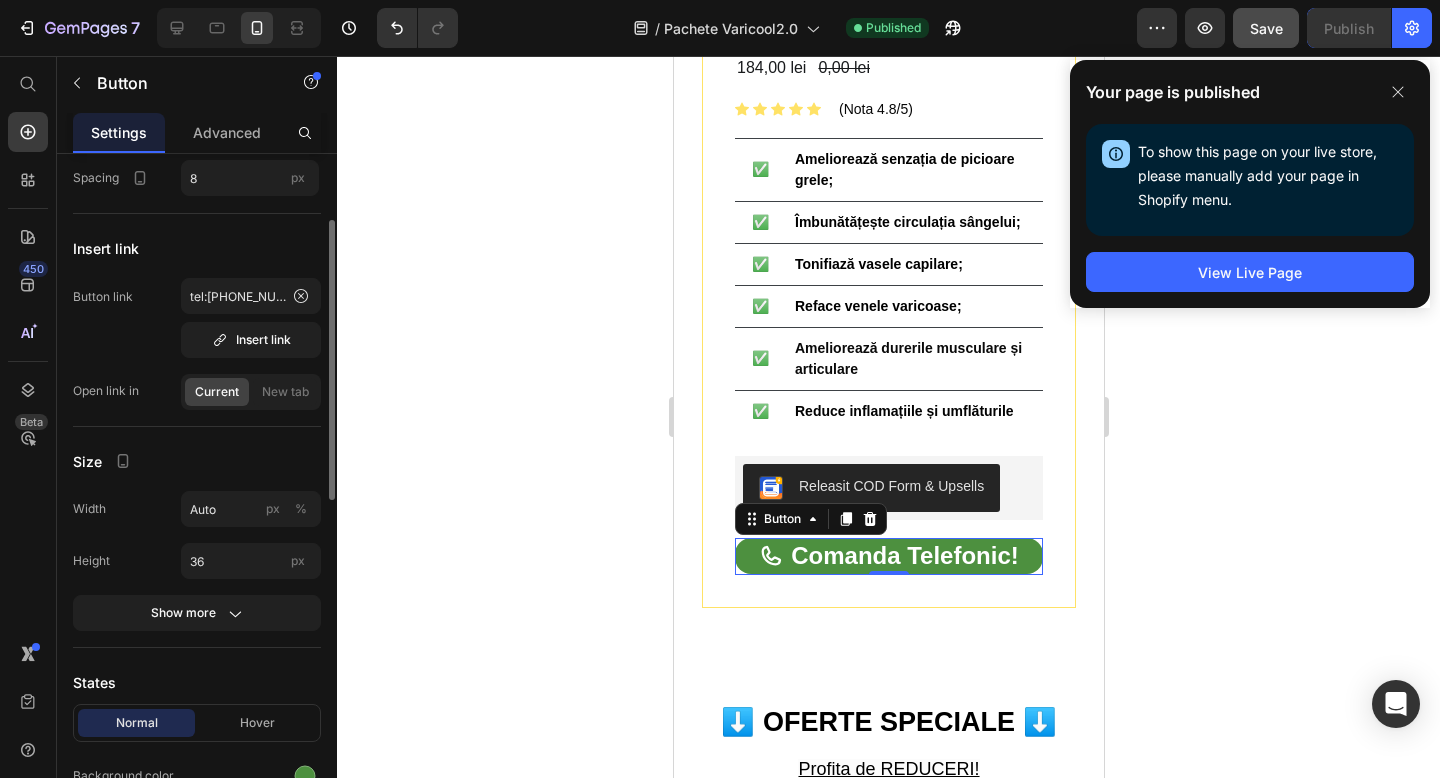 scroll, scrollTop: 167, scrollLeft: 0, axis: vertical 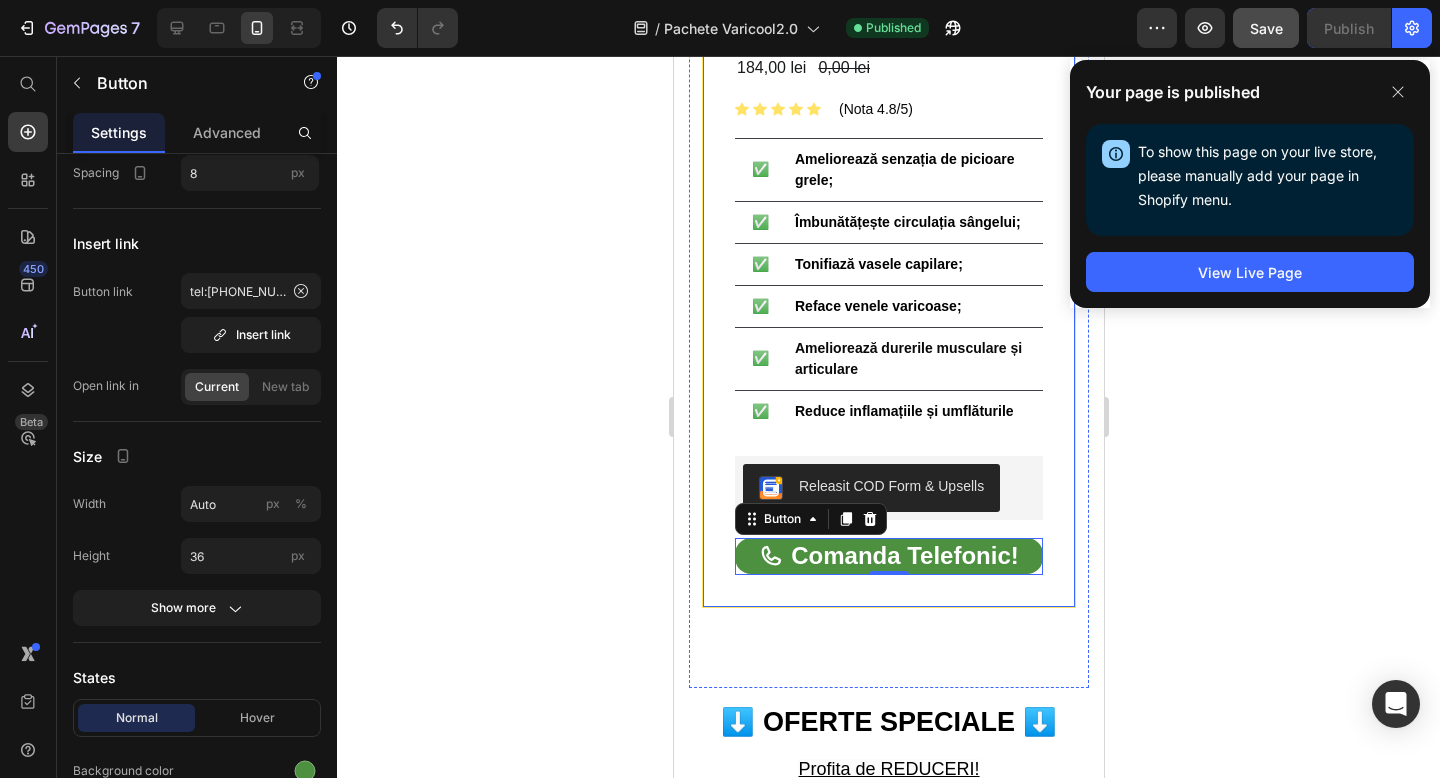 click on "Product Images 1 VariCool+1ArtiCool+2Genunchiere+2Sosete Product Title 184,00 lei Product Price 0,00 lei Product Price Row                Icon                Icon                Icon                Icon                Icon Icon List Hoz (Nota 4.8/5) Text block Row ✅  Text block Ameliorează senzația de picioare grele; Text block Row ✅  Text block Îmbunătățește circulația sângelui;   Text block Row ✅  Text block Tonifiază vasele capilare; Text block Row ✅  Text block Reface venele varicoase; Text block Row ✅  Text block Ameliorează durerile musculare și articulare Text block Row ✅  Text block Reduce inflamațiile și umflăturile Text block Row Row Releasit COD Form & Upsells Releasit COD Form & Upsells
Comanda Telefonic! Button   0 Product Row" at bounding box center (888, 111) 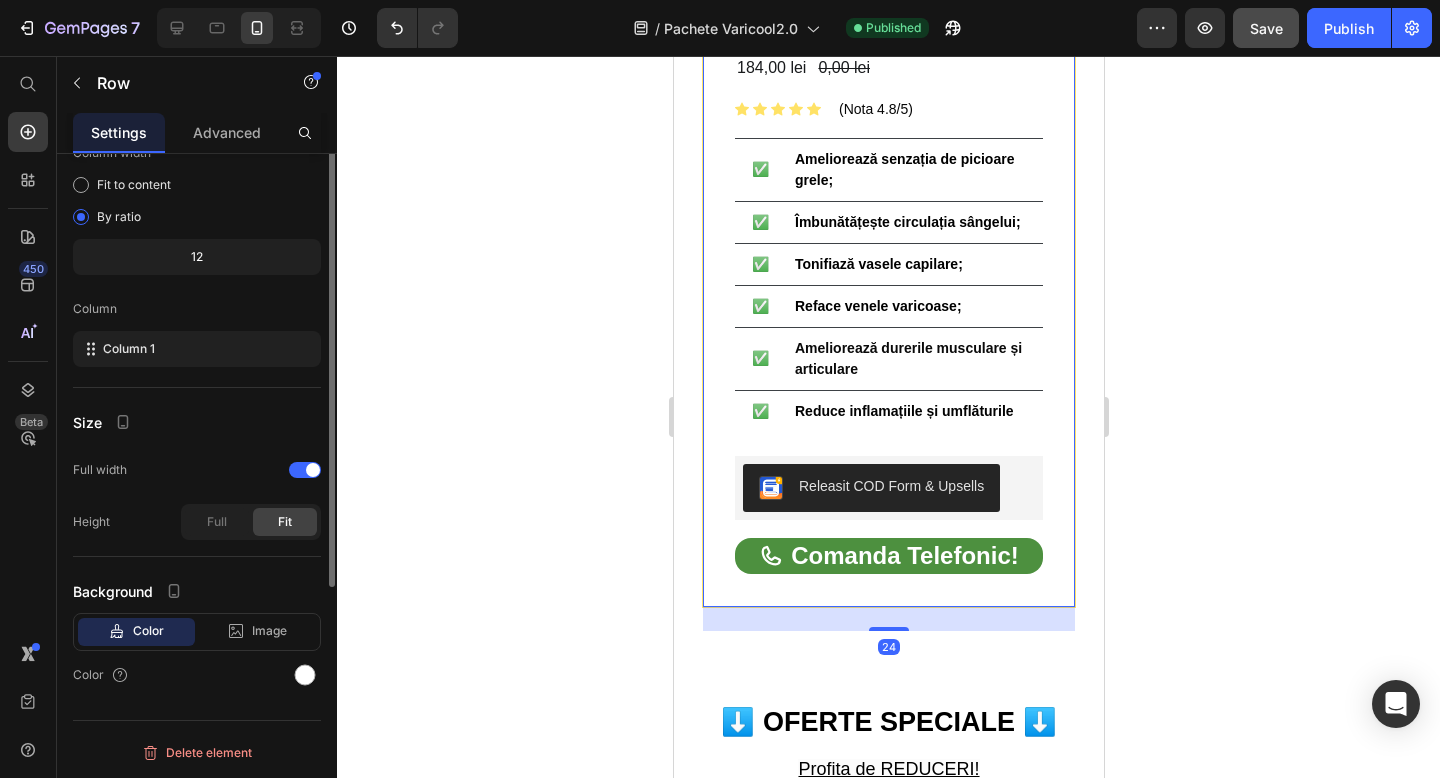 scroll, scrollTop: 0, scrollLeft: 0, axis: both 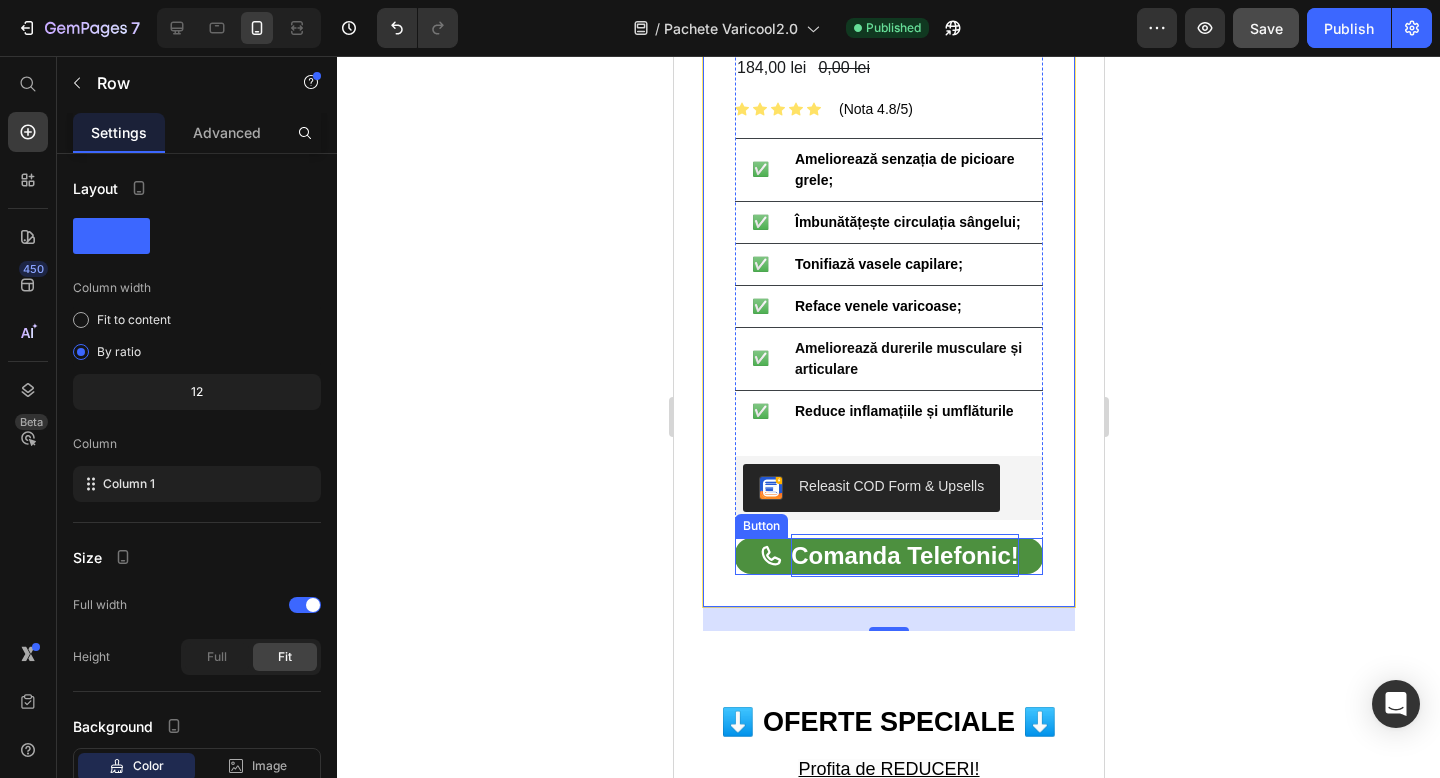 click on "Comanda Telefonic!" at bounding box center (904, 555) 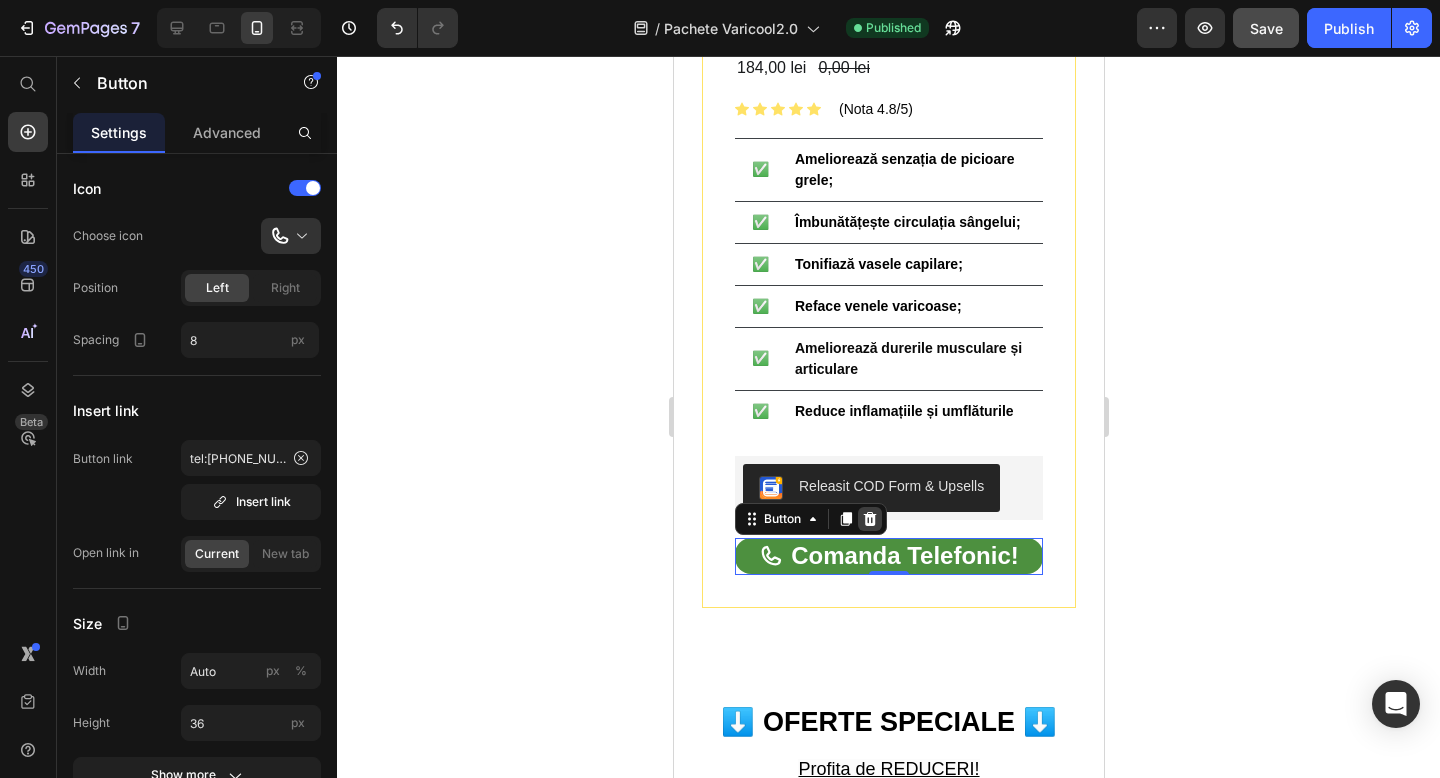 click 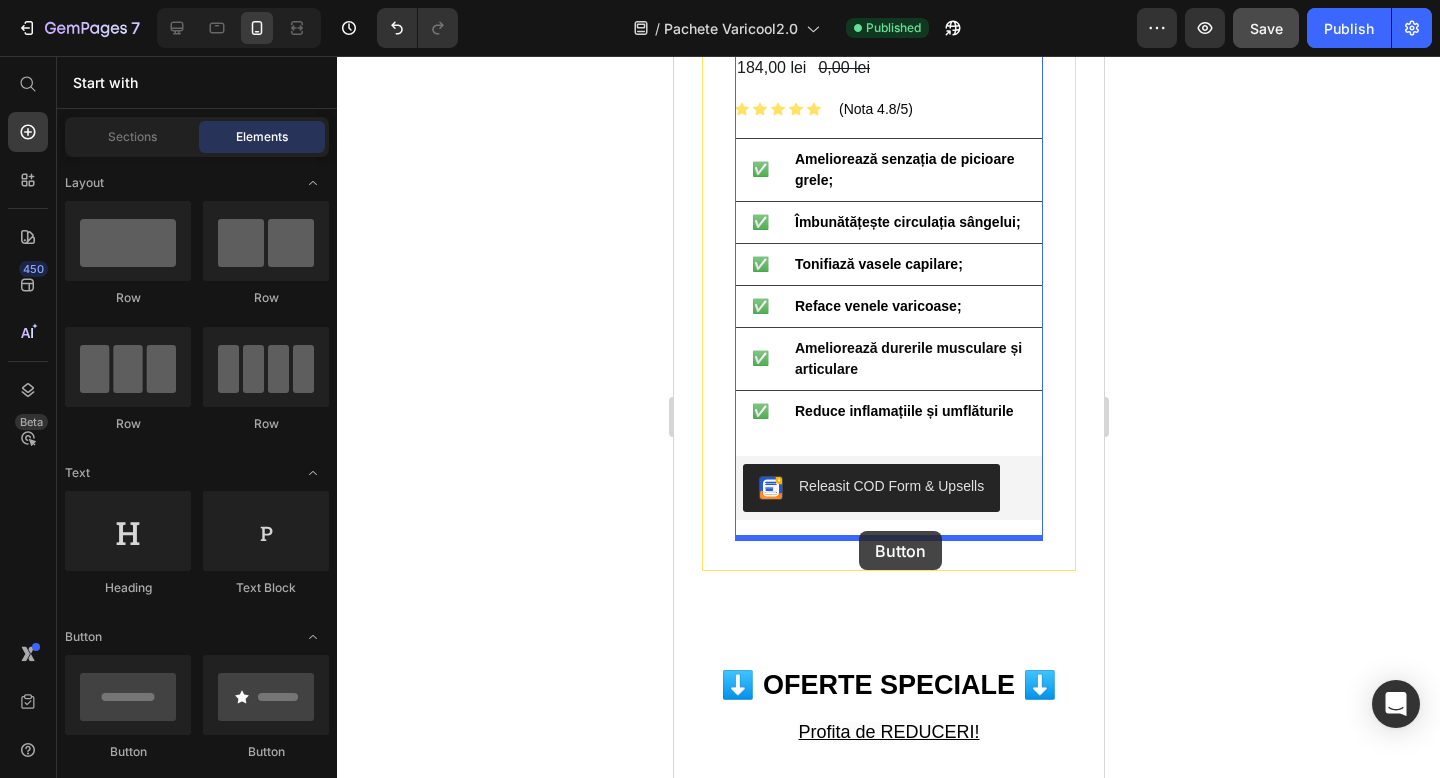 drag, startPoint x: 939, startPoint y: 773, endPoint x: 858, endPoint y: 531, distance: 255.196 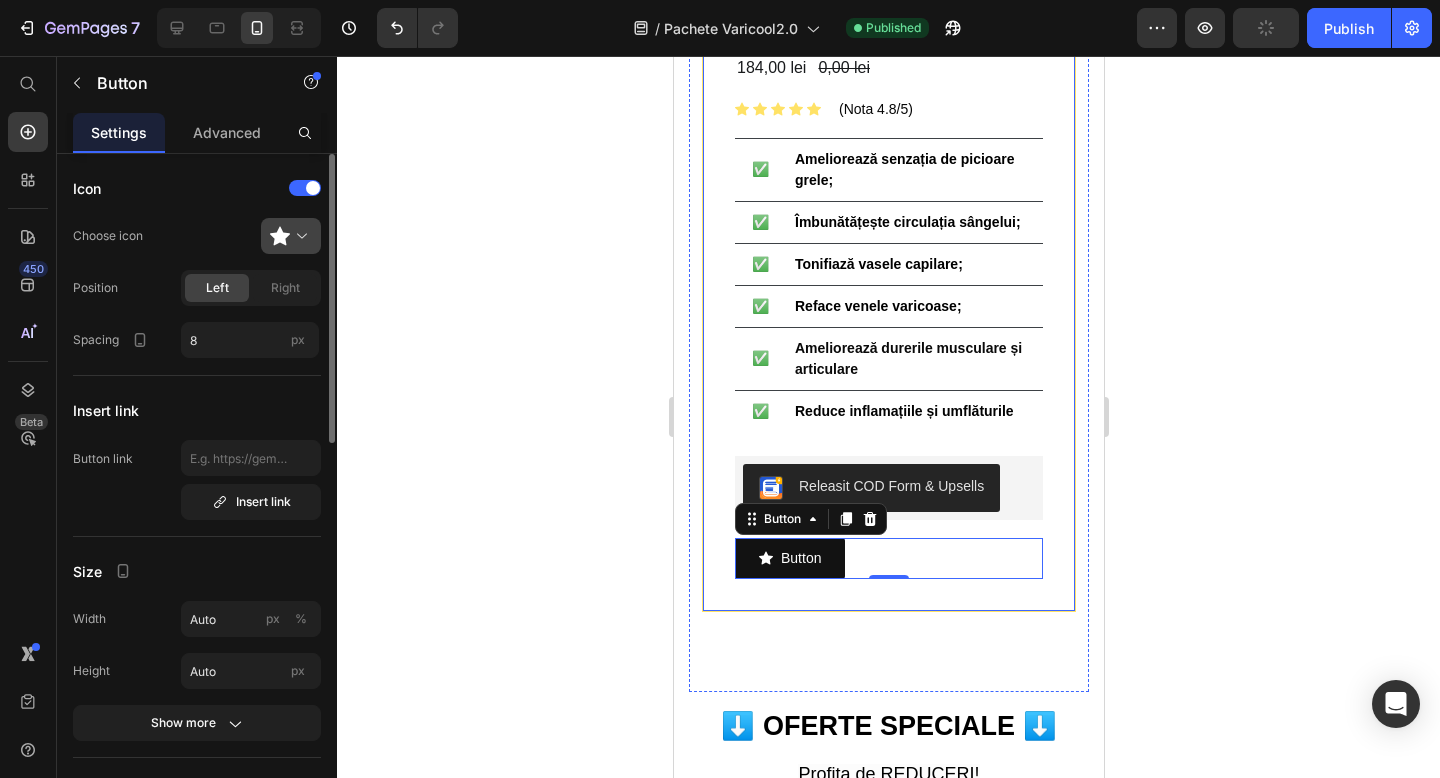 click at bounding box center [299, 236] 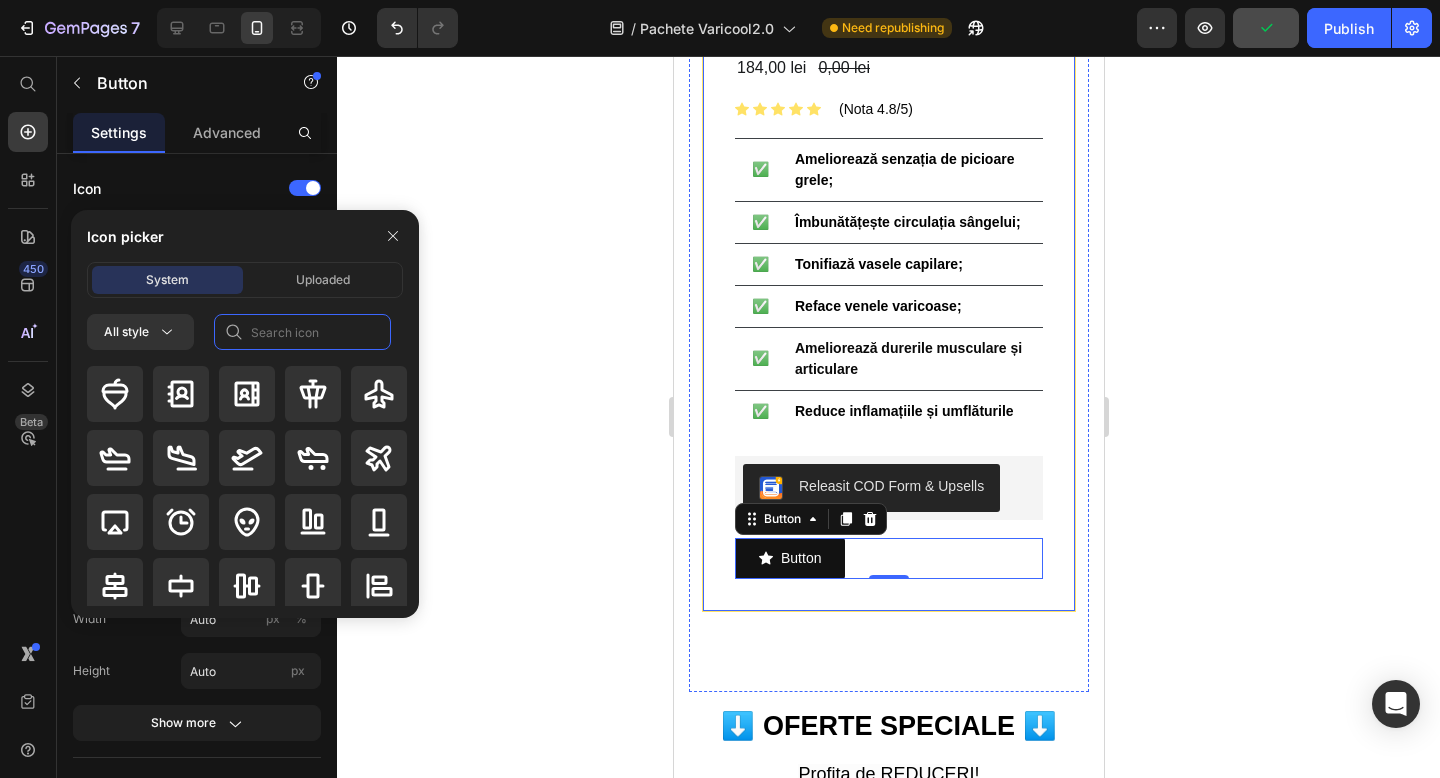 click 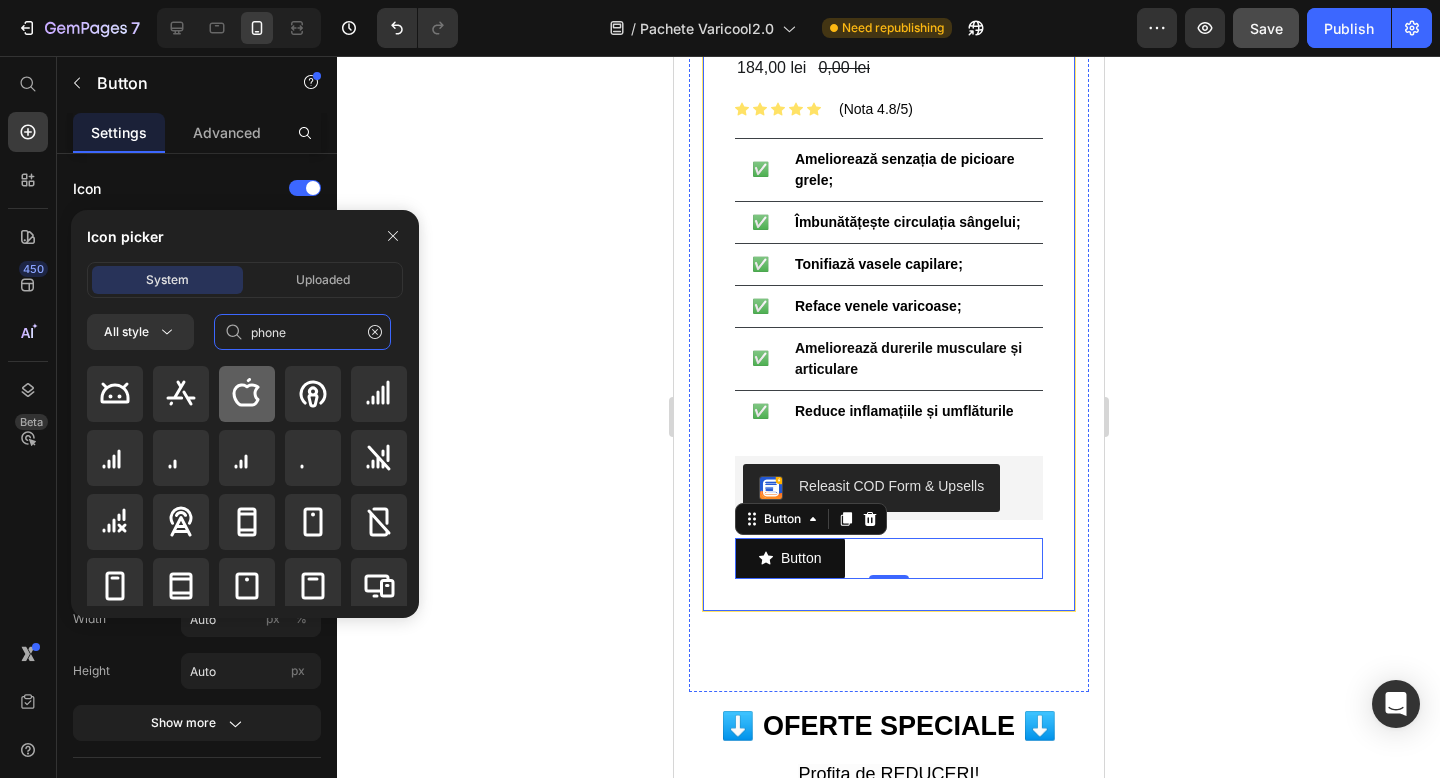 type on "phone" 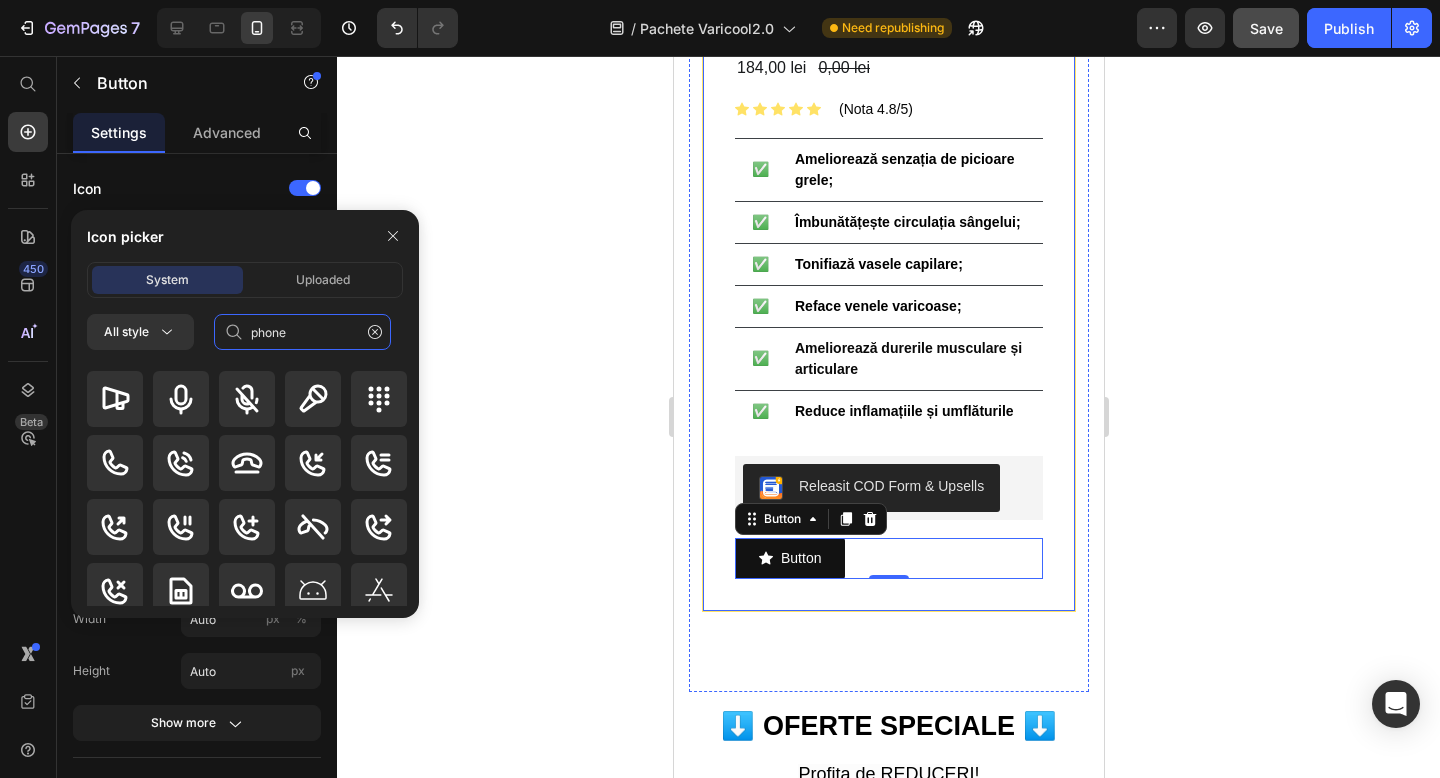 scroll, scrollTop: 306, scrollLeft: 0, axis: vertical 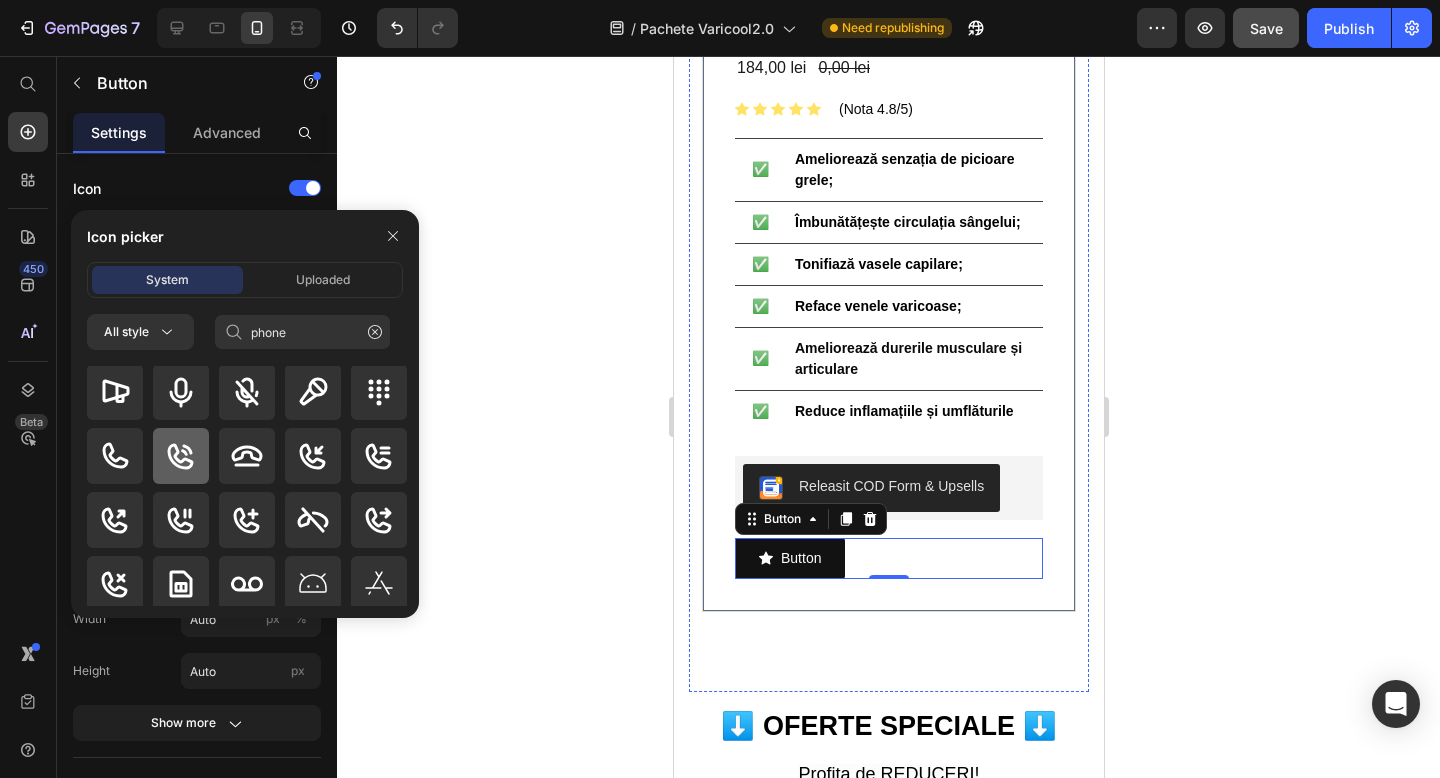 drag, startPoint x: 121, startPoint y: 454, endPoint x: 197, endPoint y: 457, distance: 76.05919 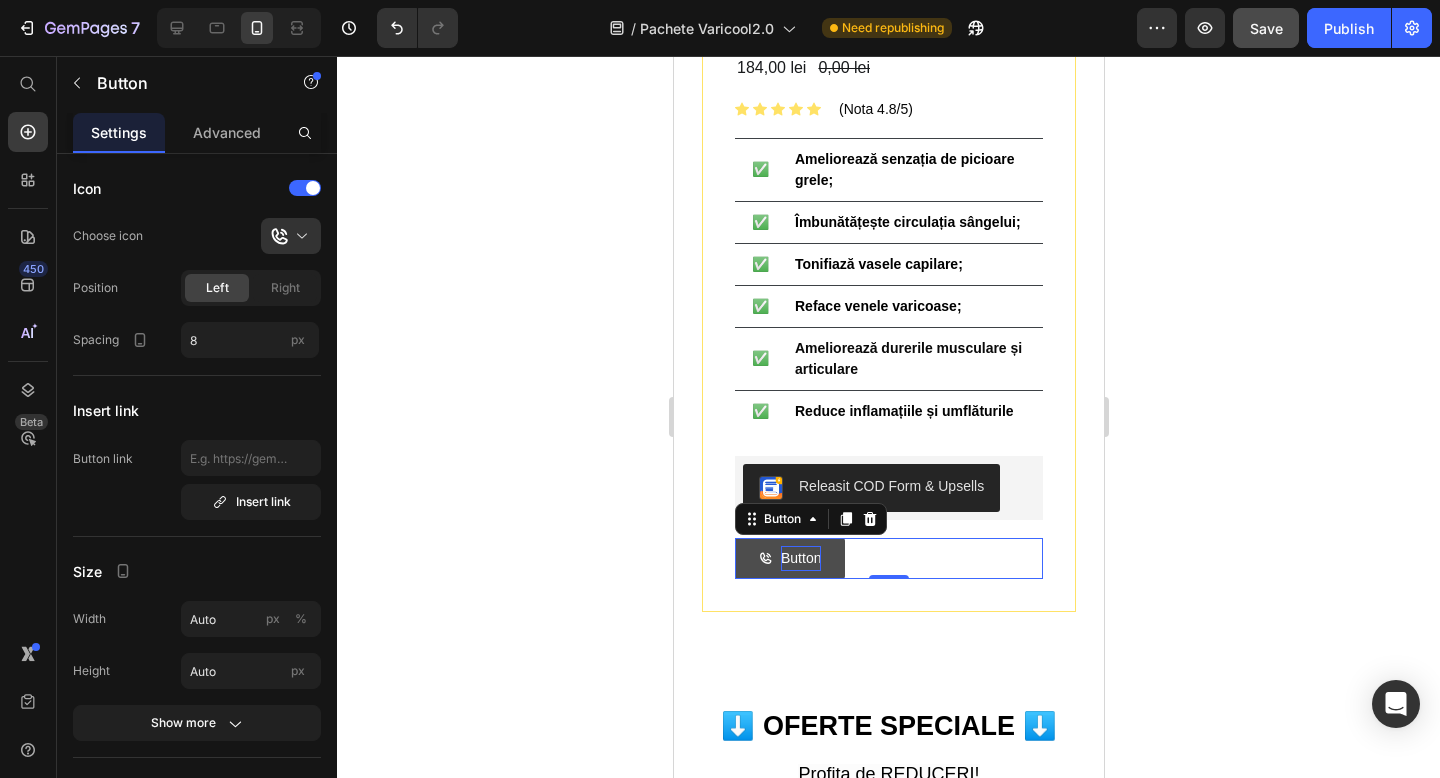 click on "Button" at bounding box center [800, 558] 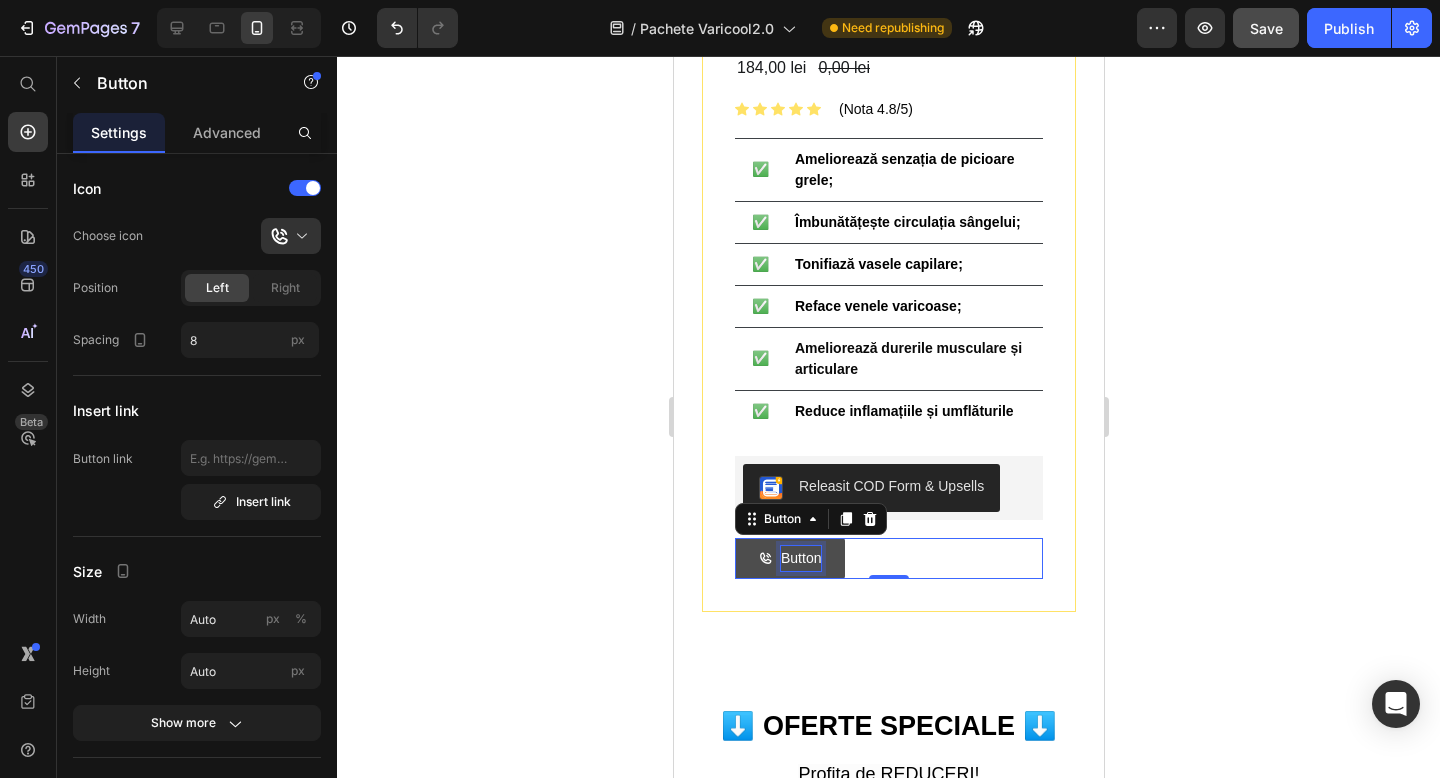 click on "Button" at bounding box center [800, 558] 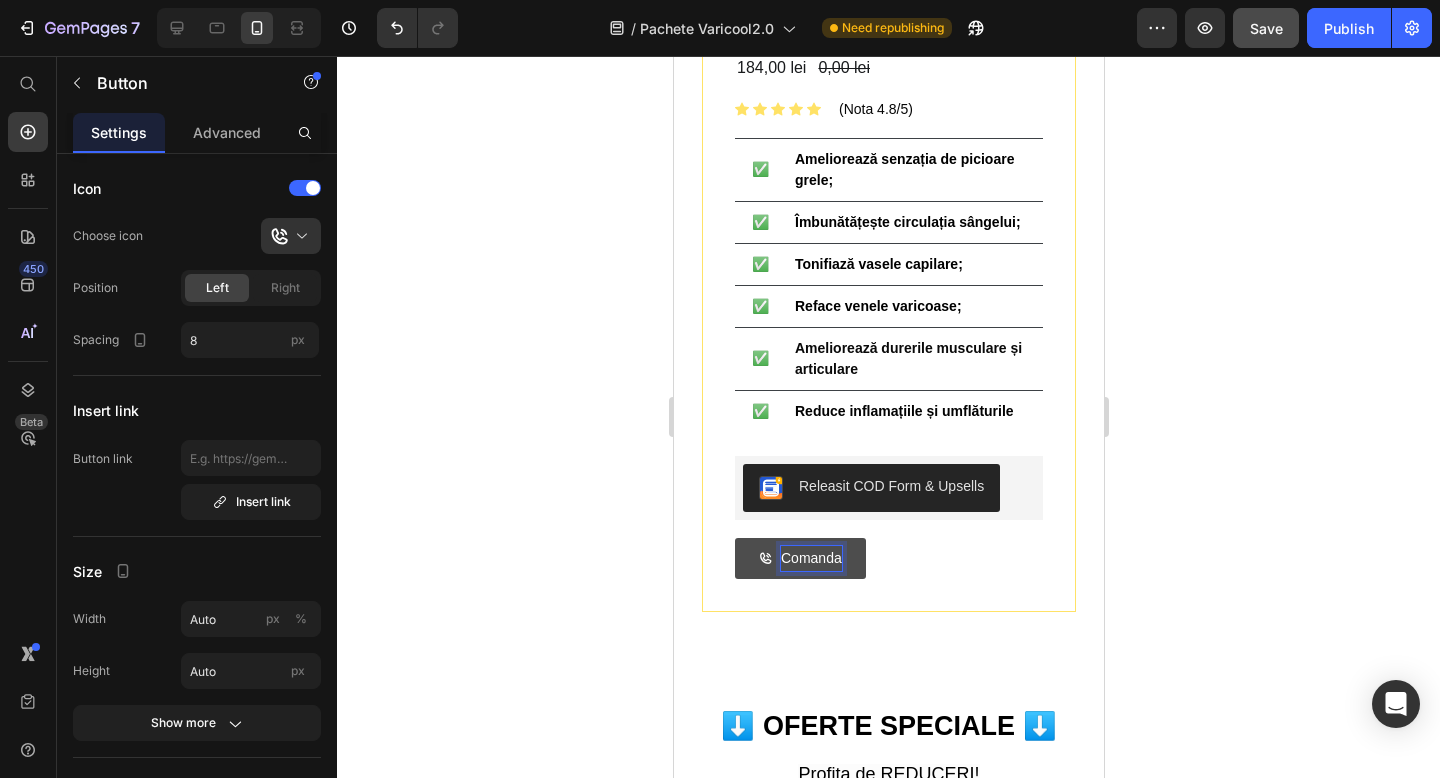 click on "Comanda" at bounding box center (799, 558) 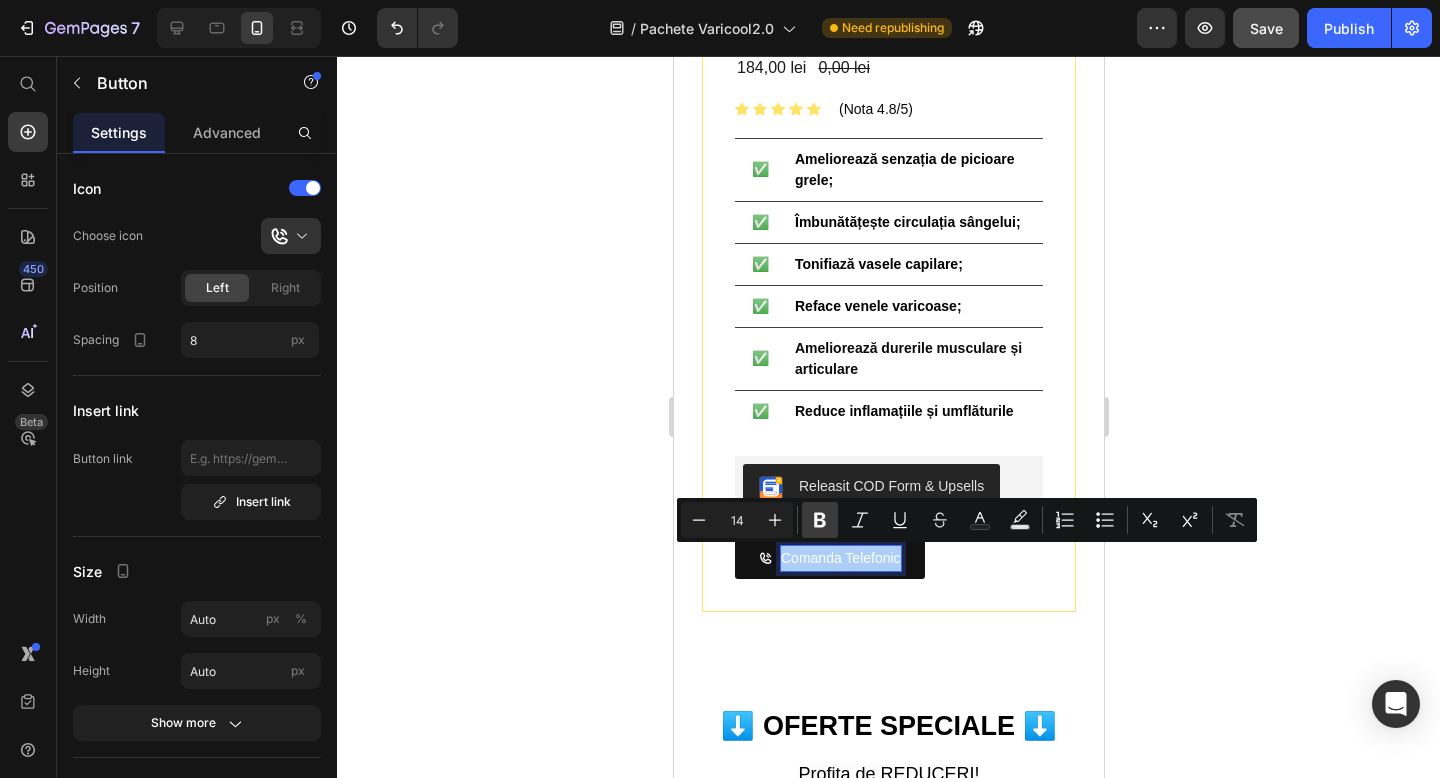 click 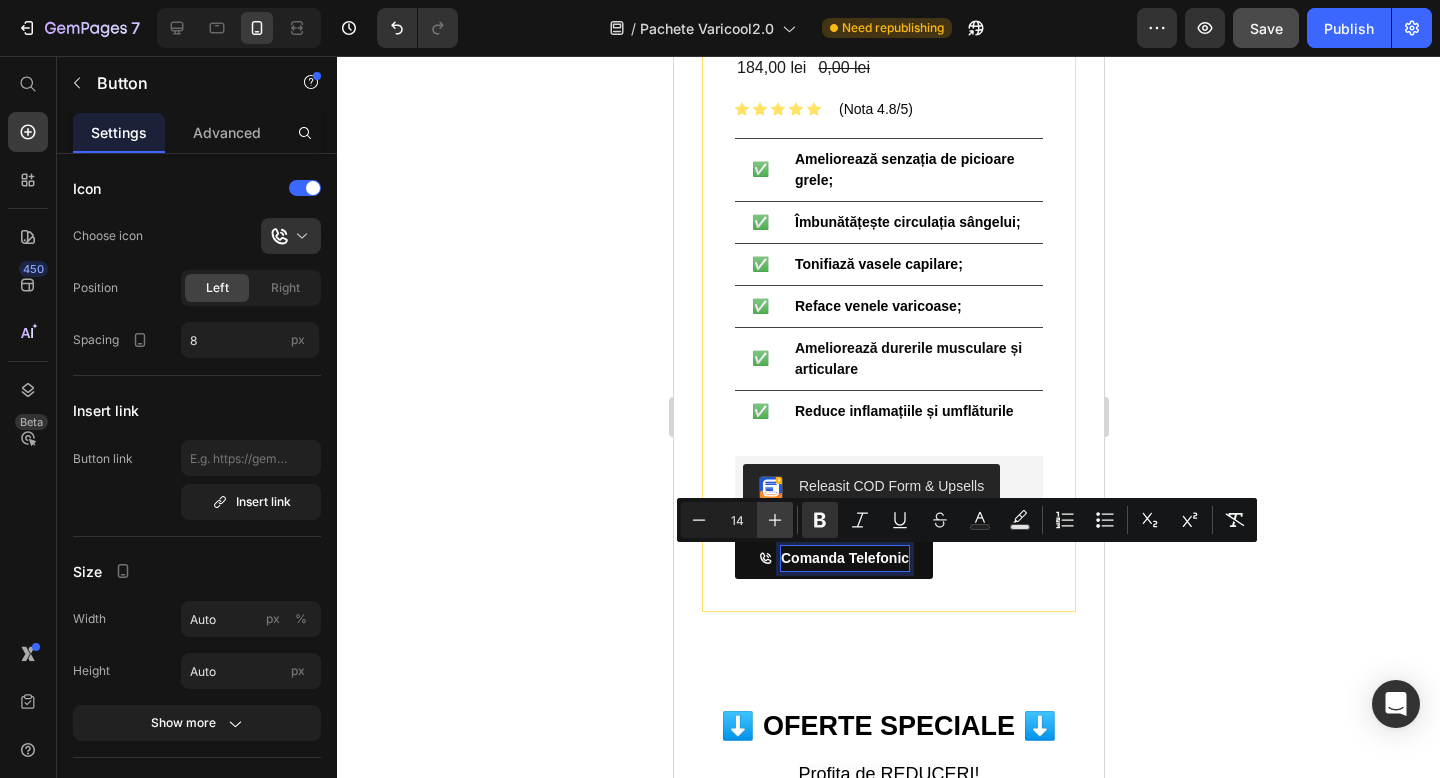click 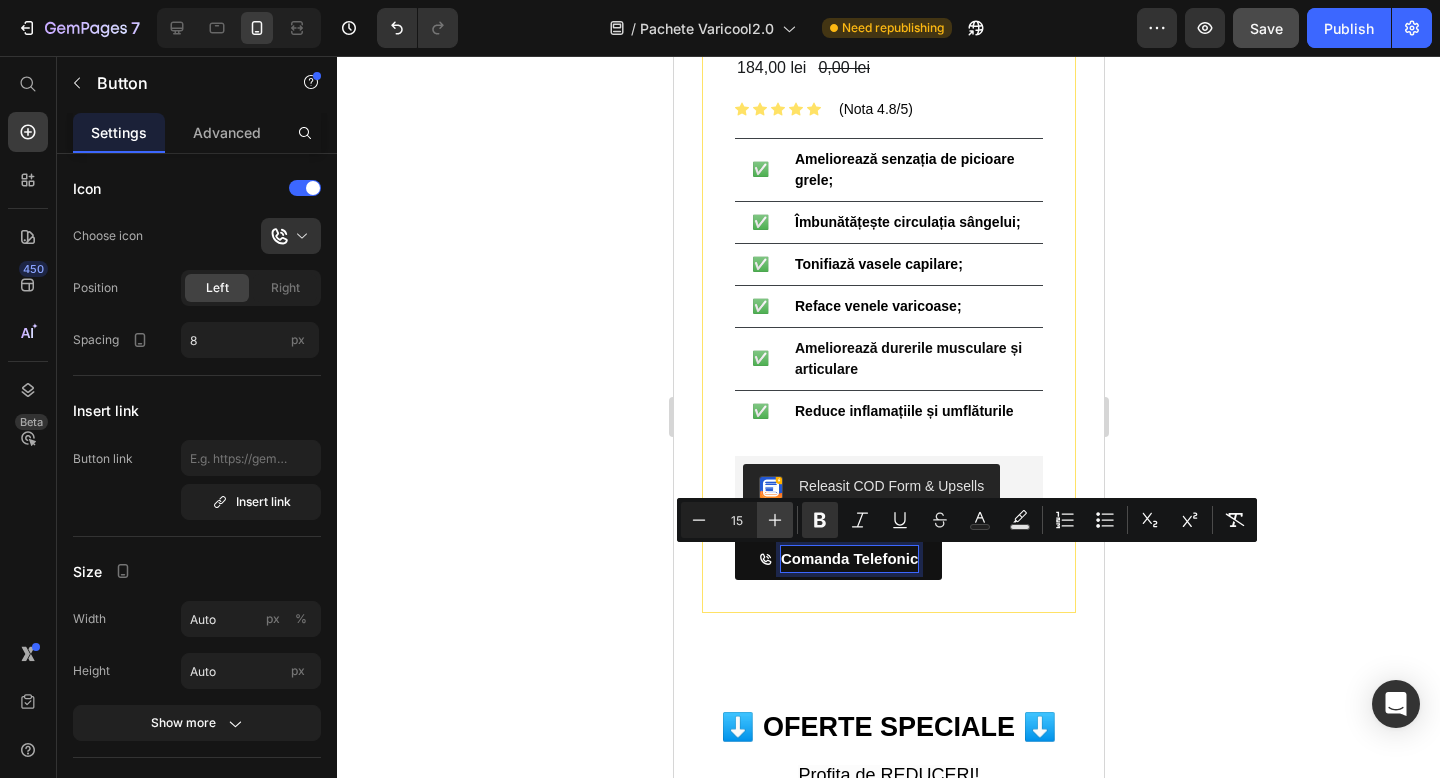 click 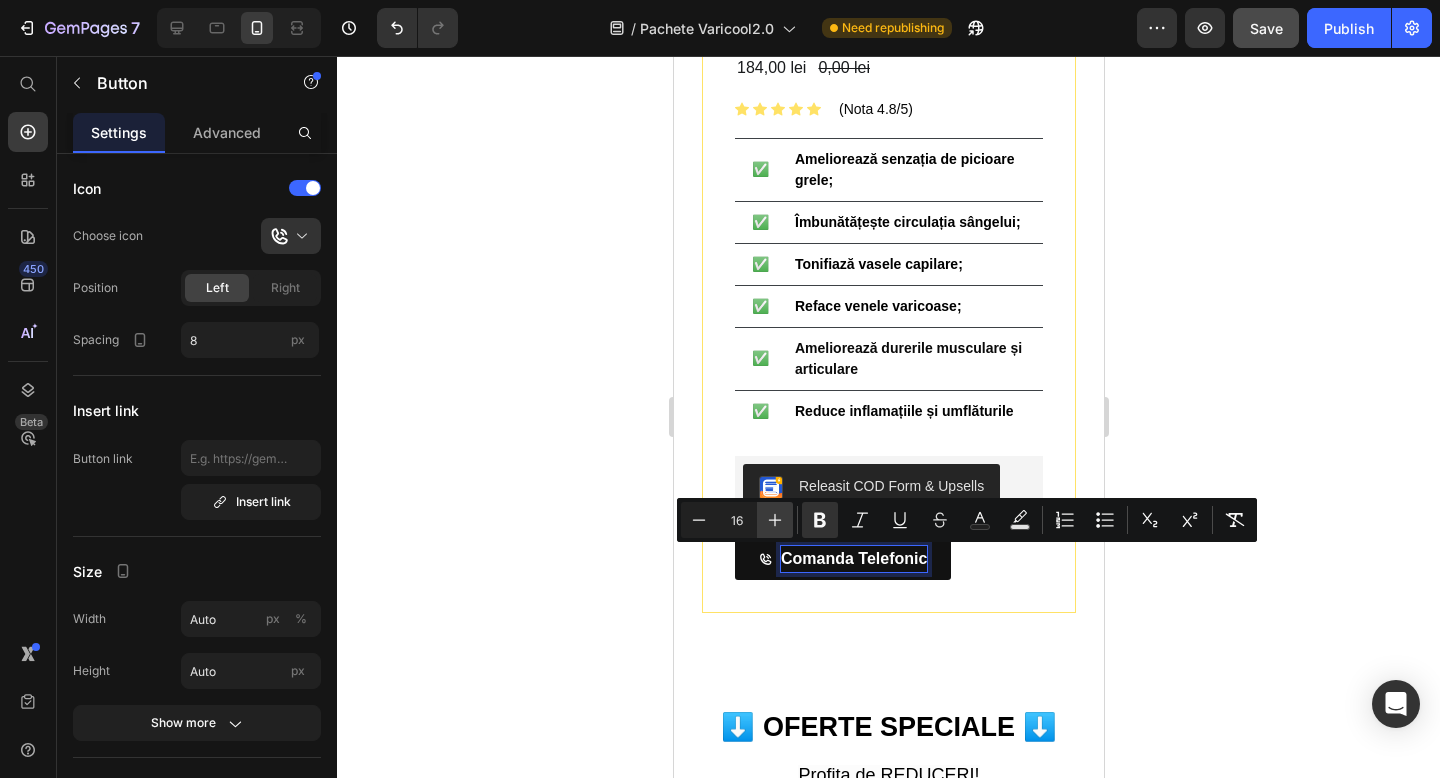 click 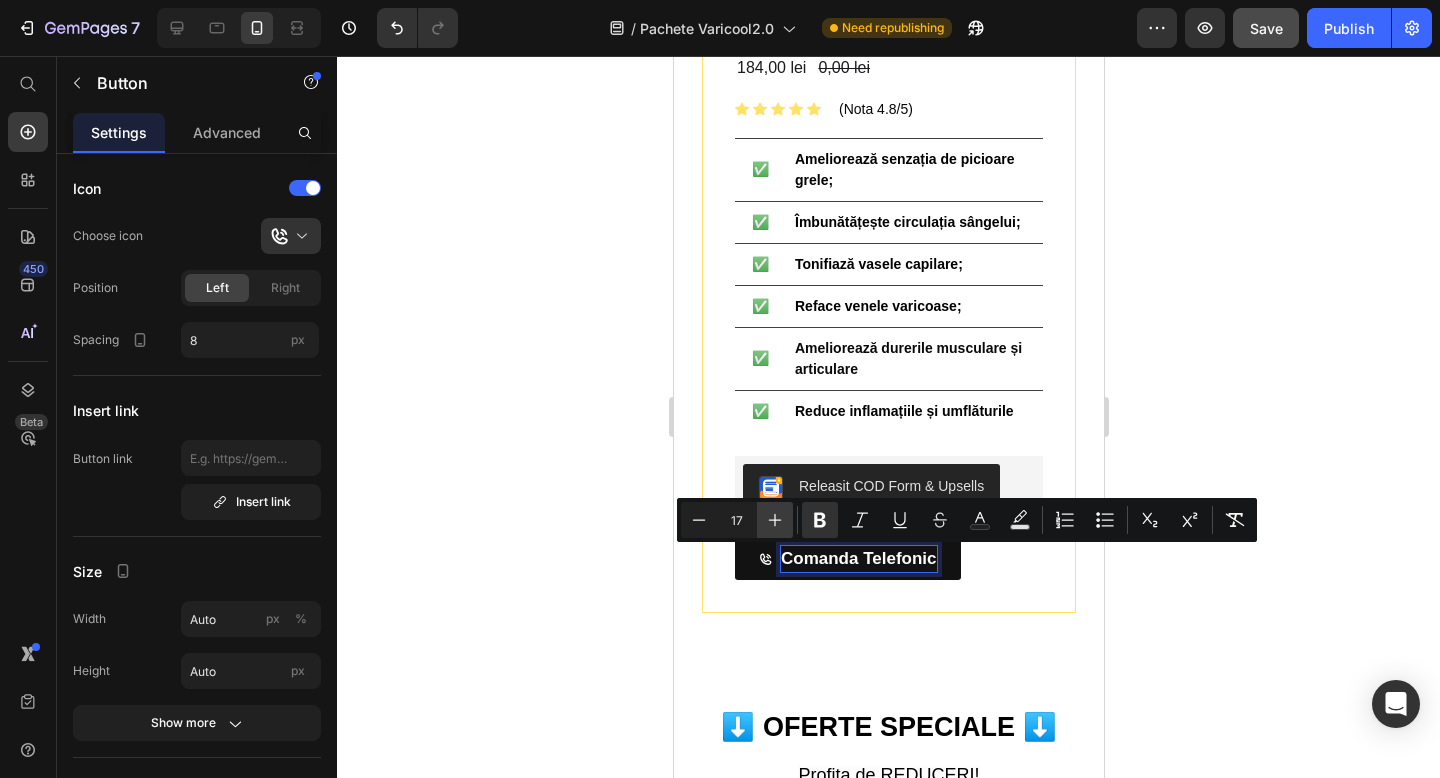 click 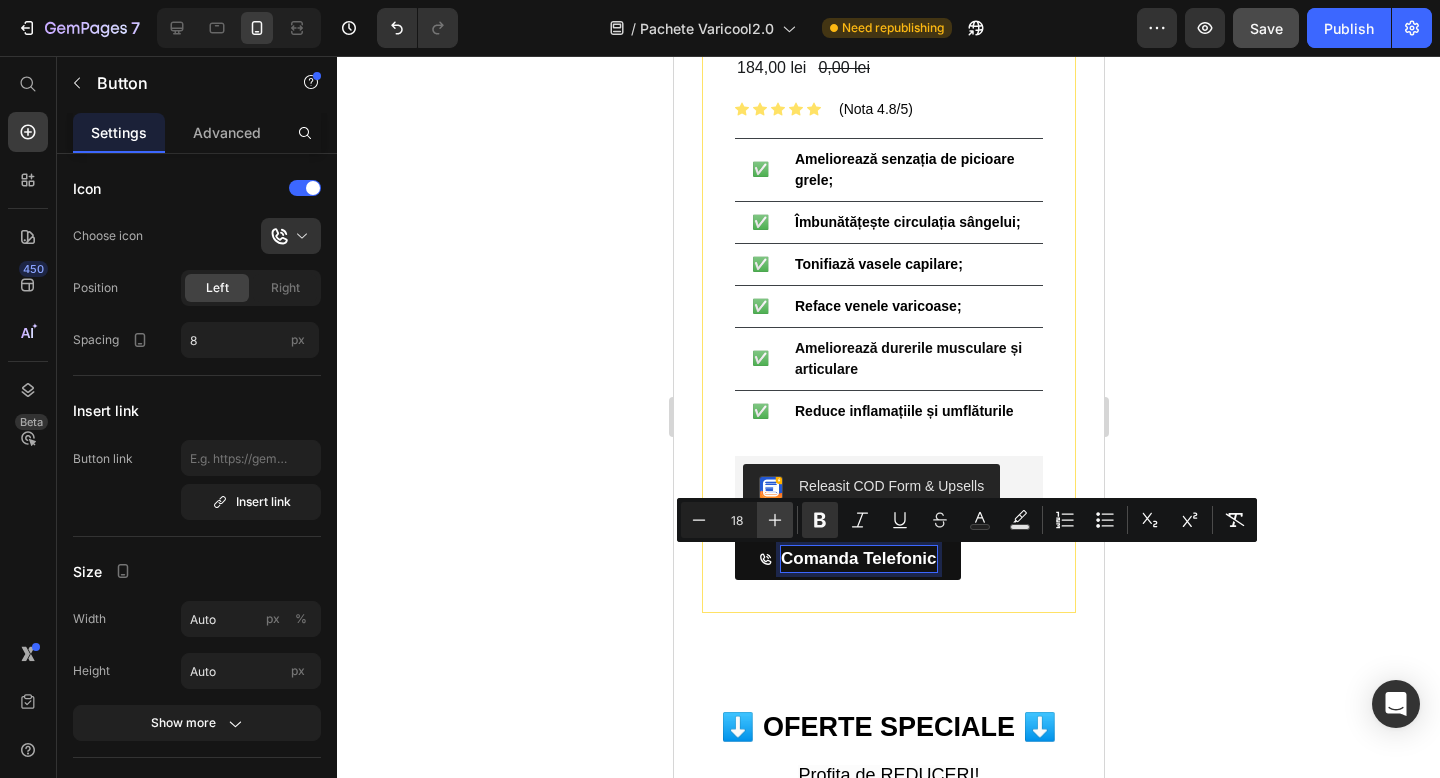 click 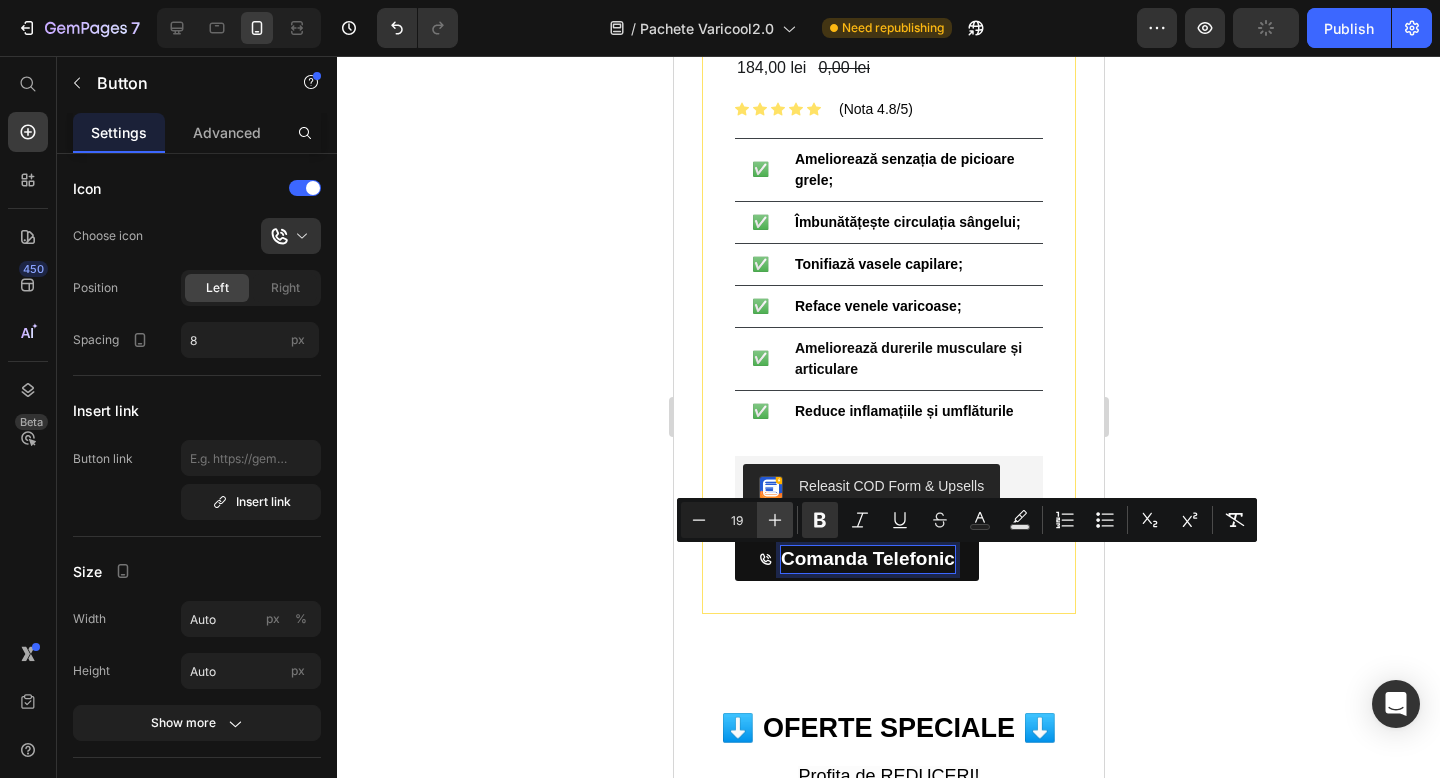 click 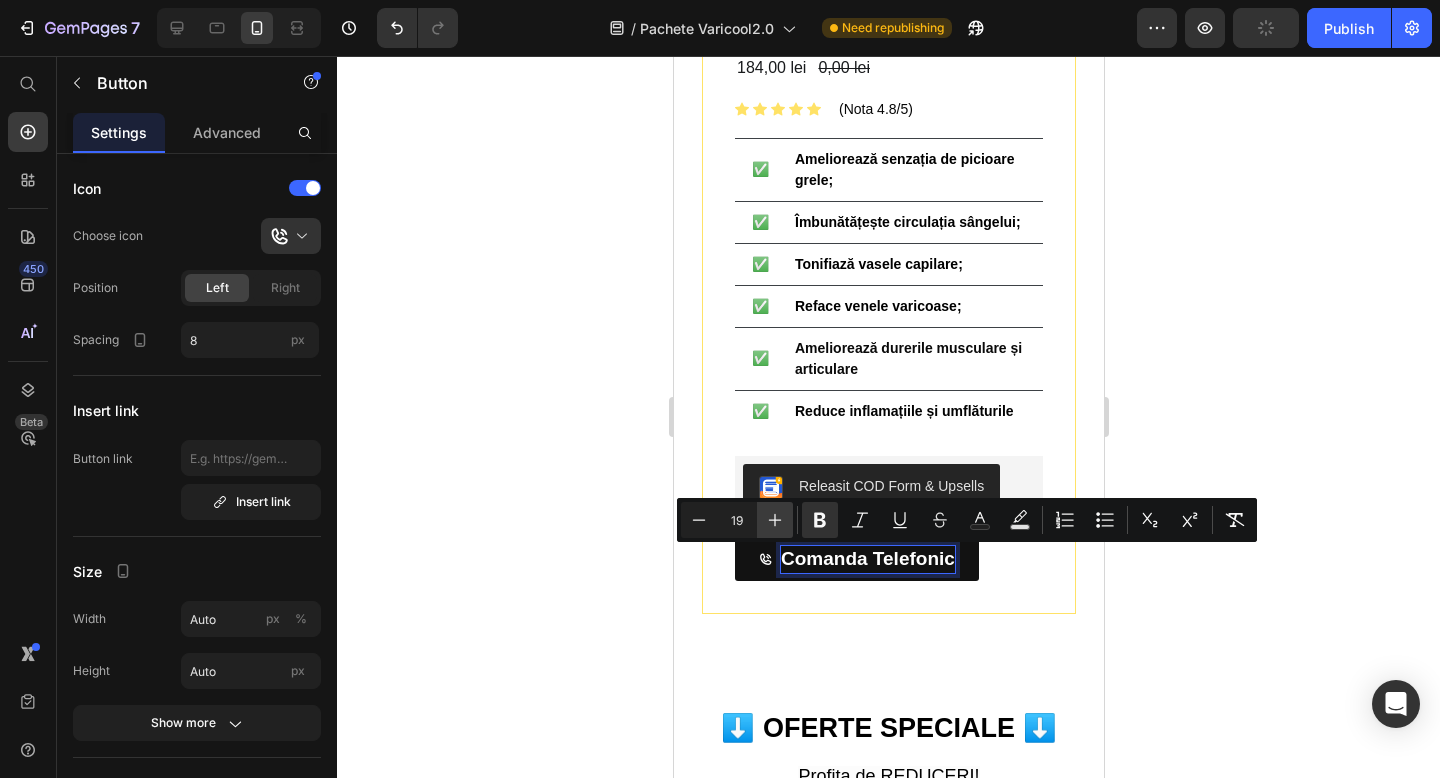 type on "20" 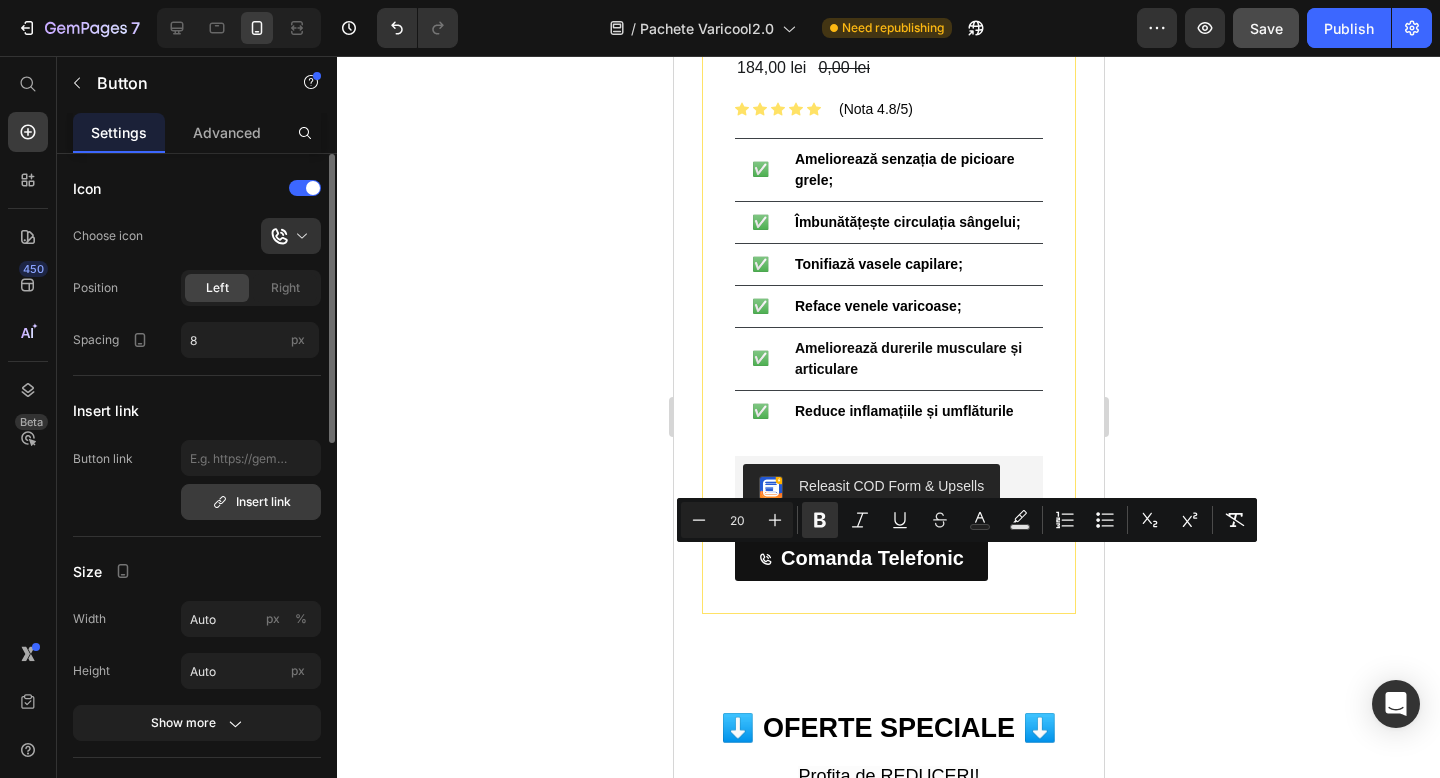 click on "Insert link" at bounding box center [251, 502] 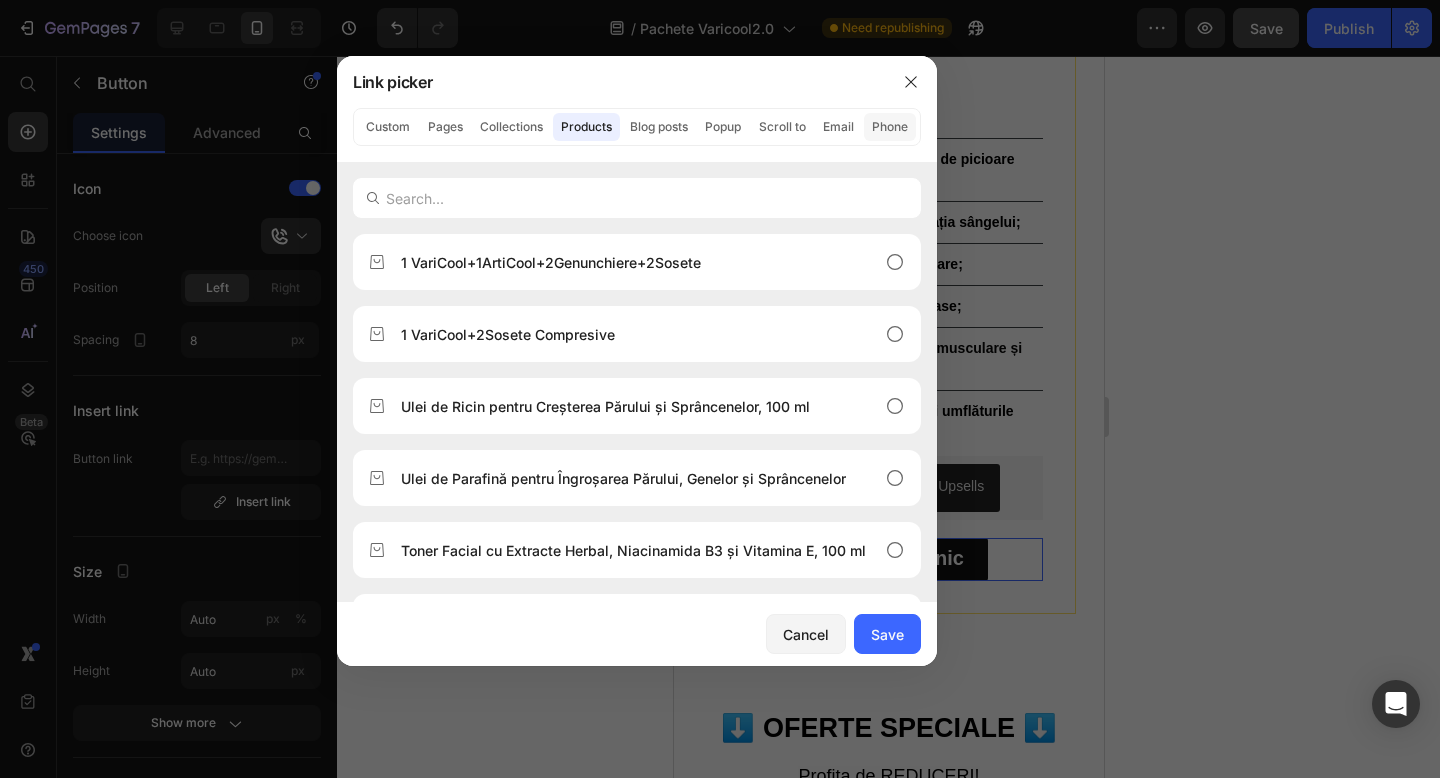 click on "Phone" 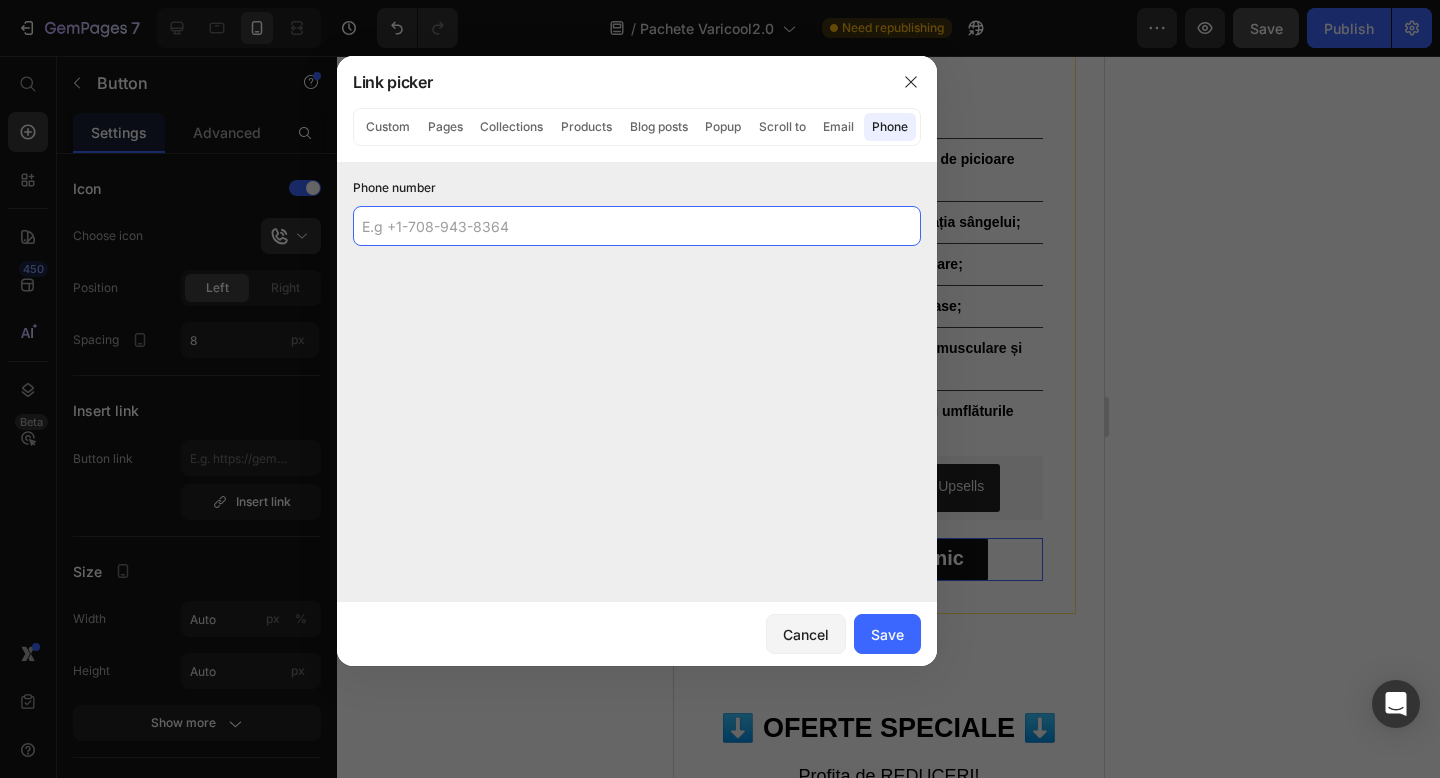 click 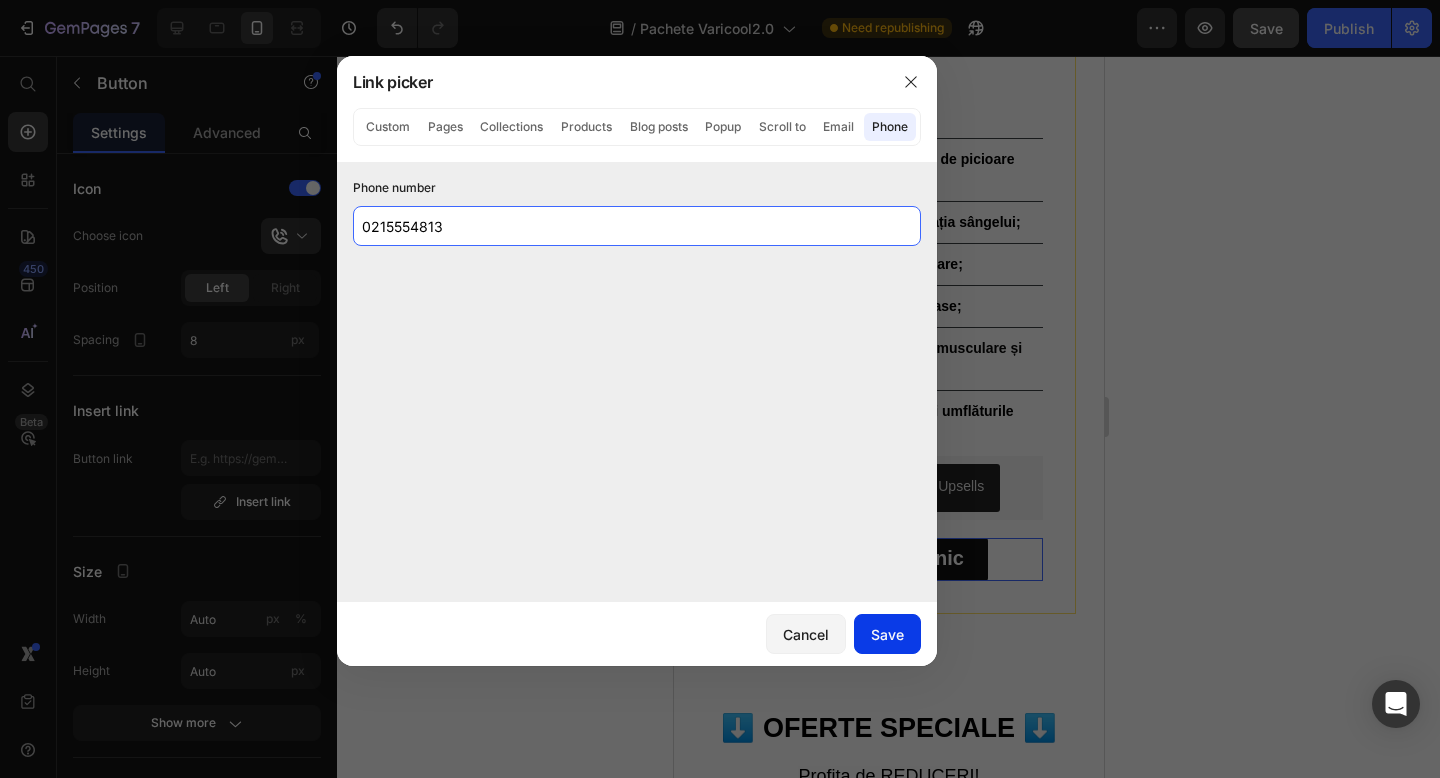 type on "0215554813" 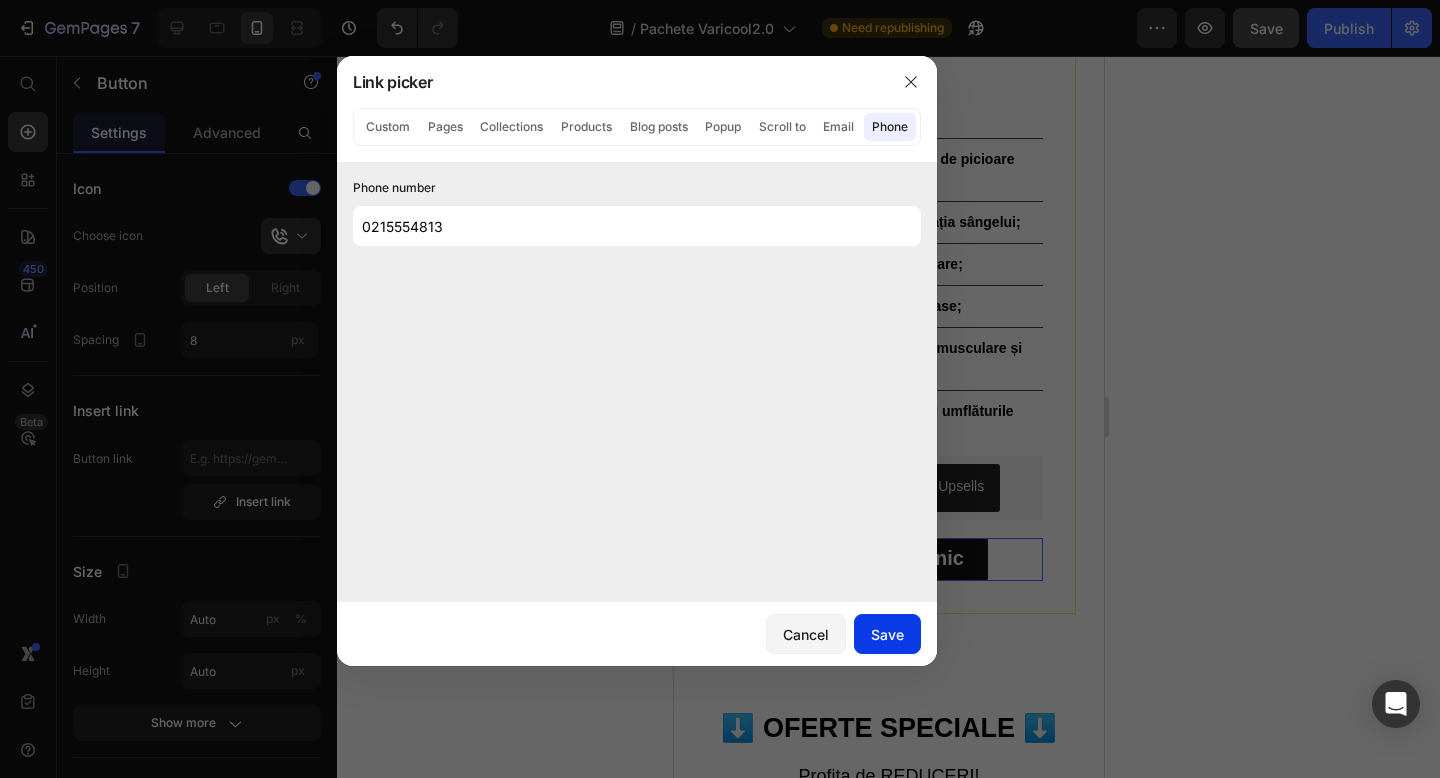 click on "Save" at bounding box center [887, 634] 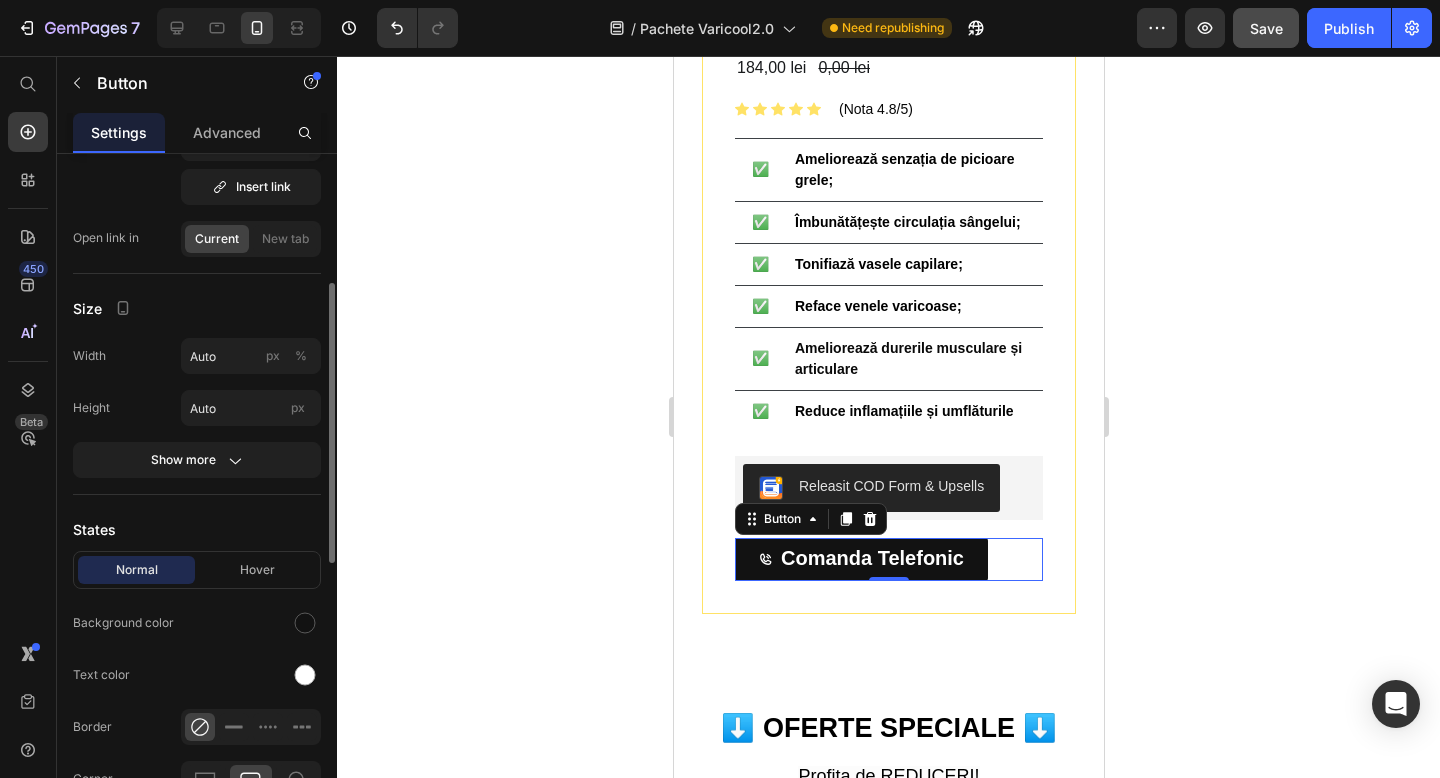 scroll, scrollTop: 342, scrollLeft: 0, axis: vertical 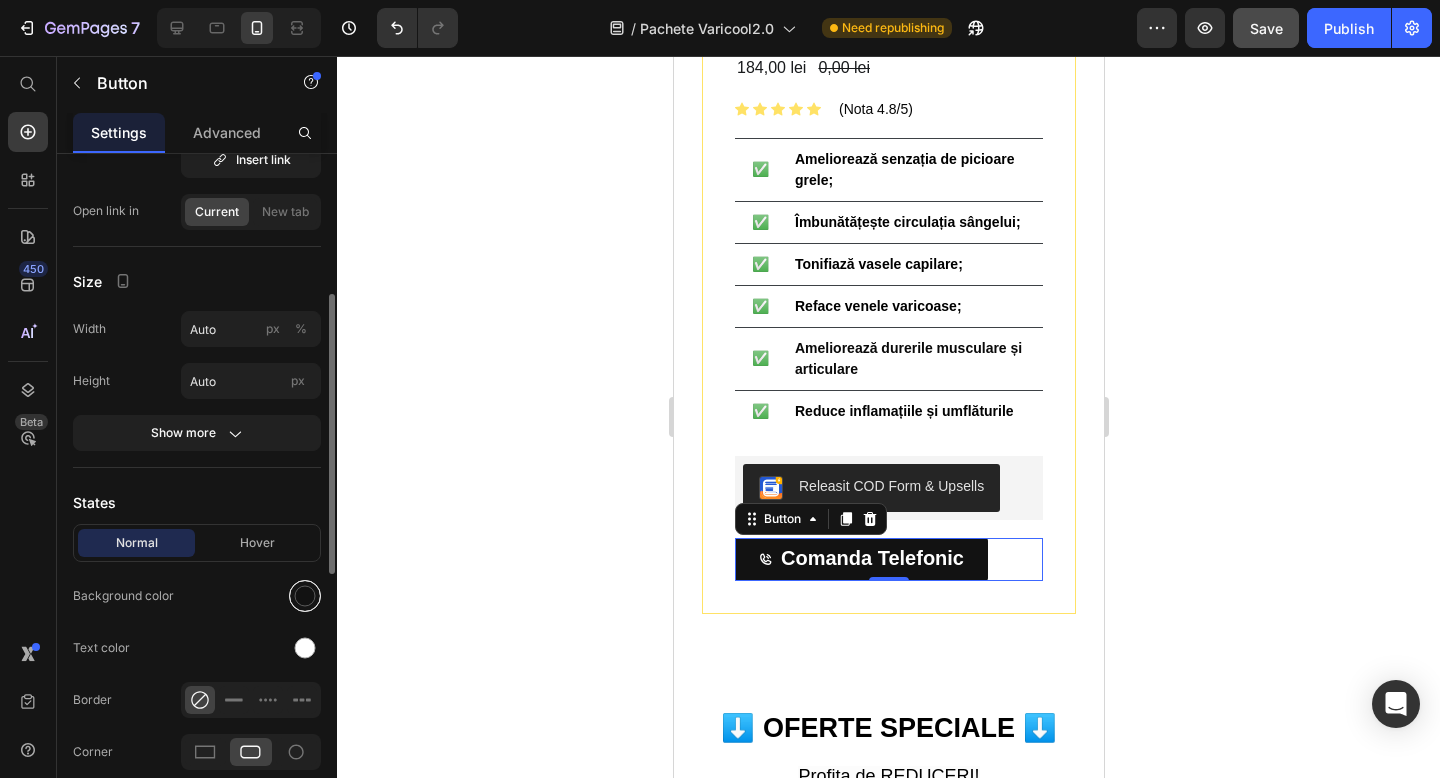 click at bounding box center (305, 596) 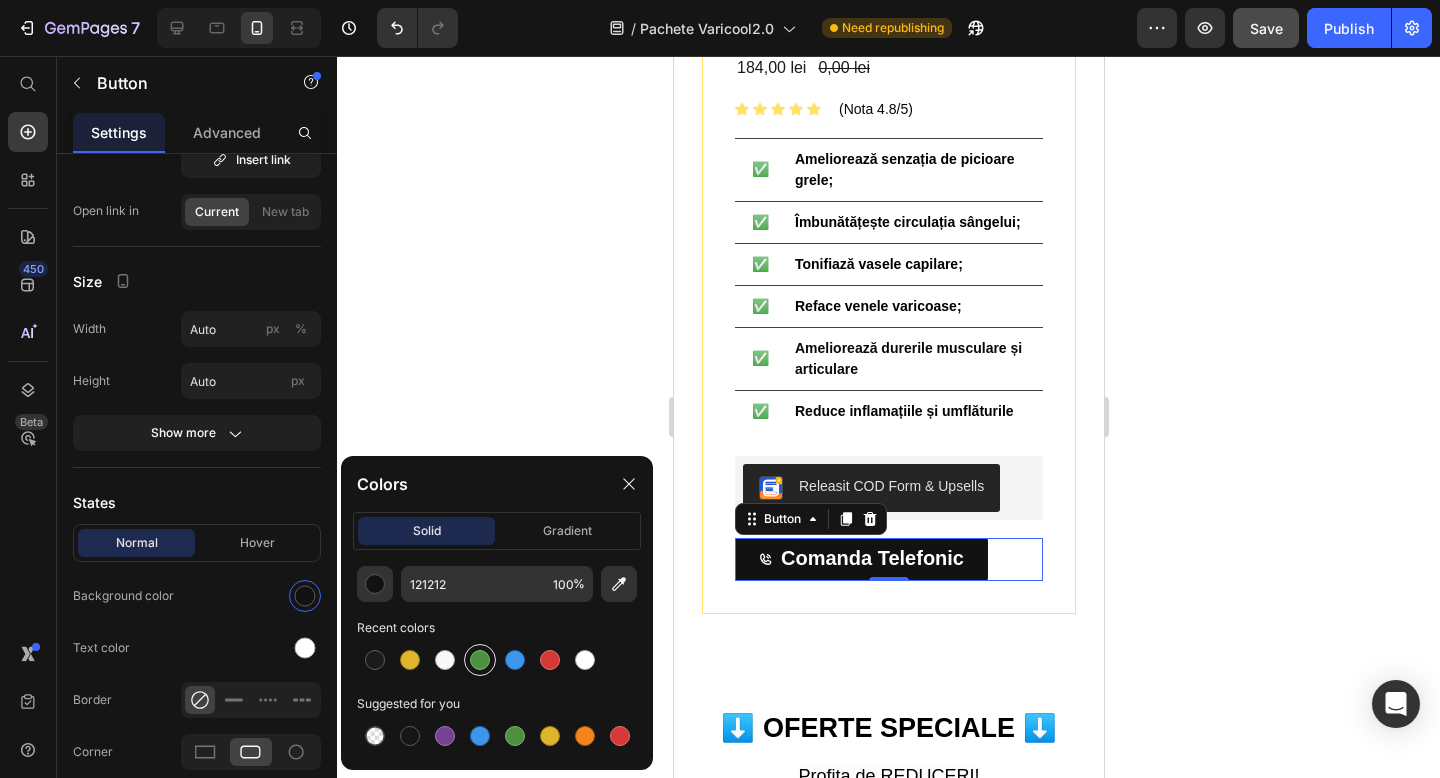 click at bounding box center [480, 660] 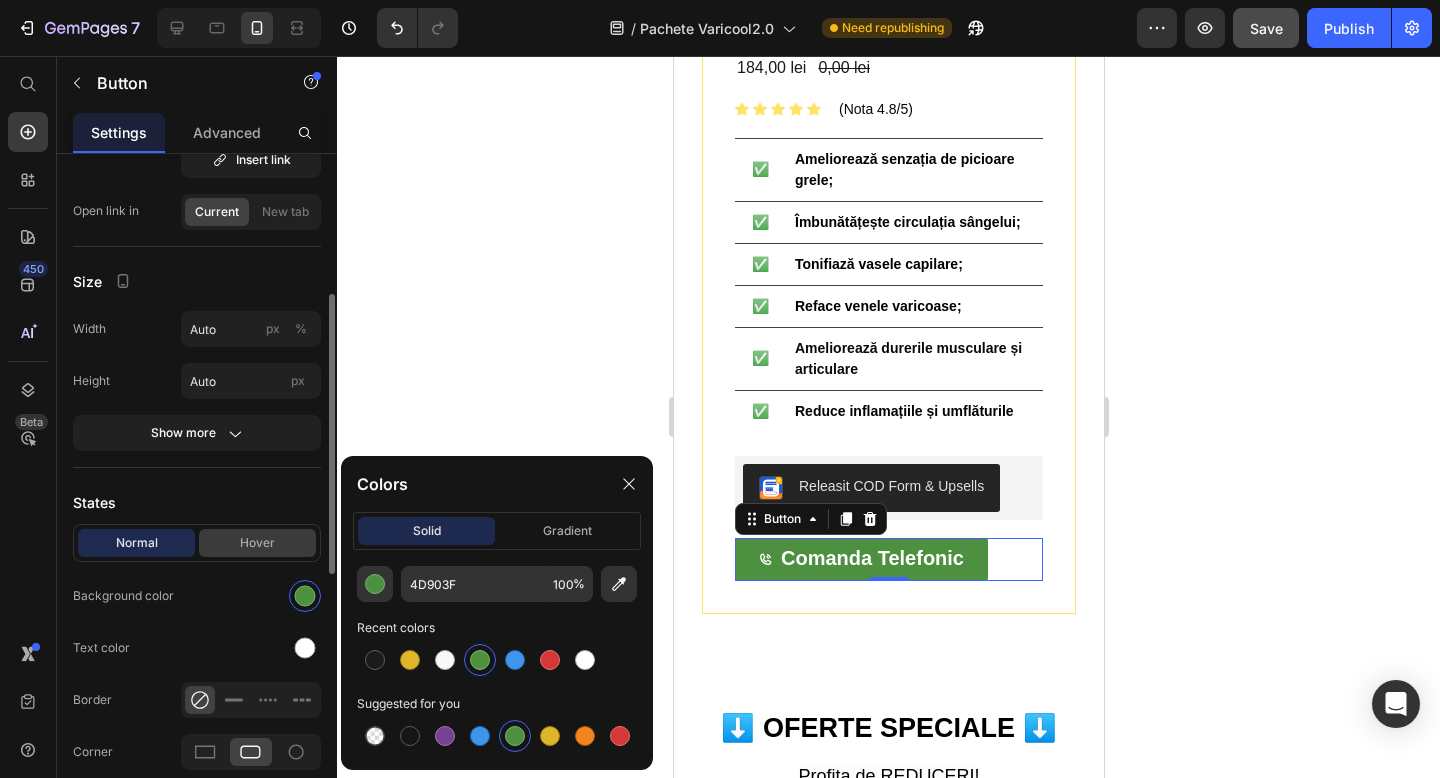 click on "Hover" at bounding box center (257, 543) 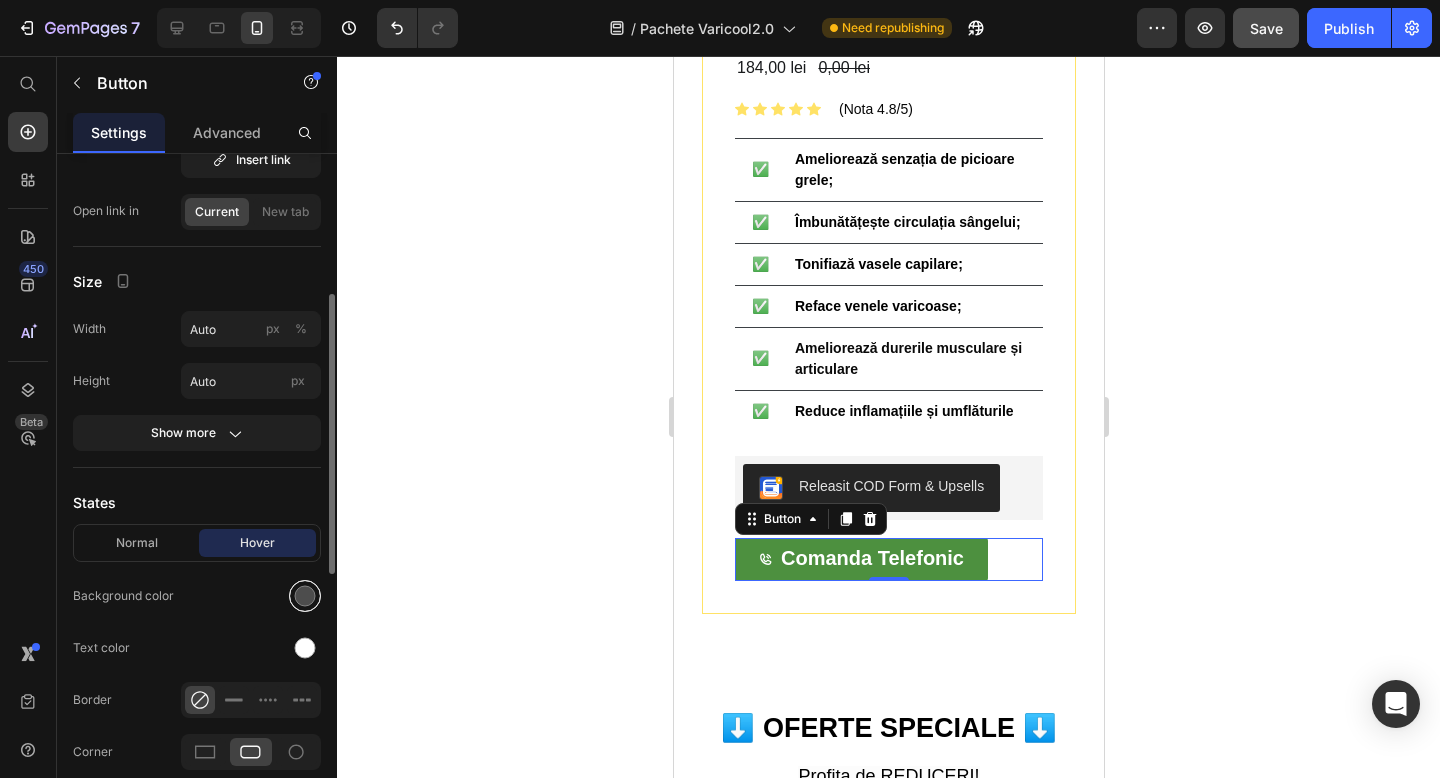 click at bounding box center (305, 596) 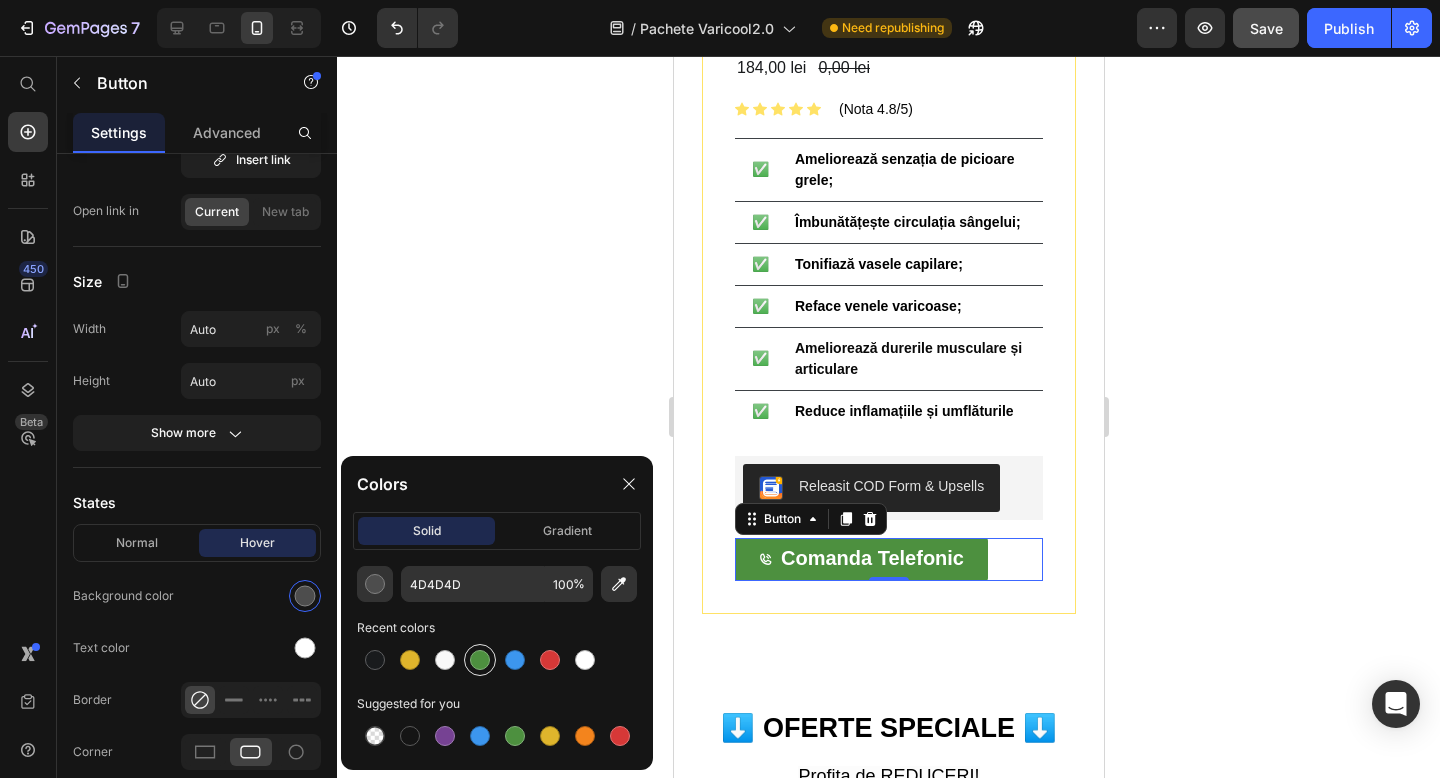 click at bounding box center [480, 660] 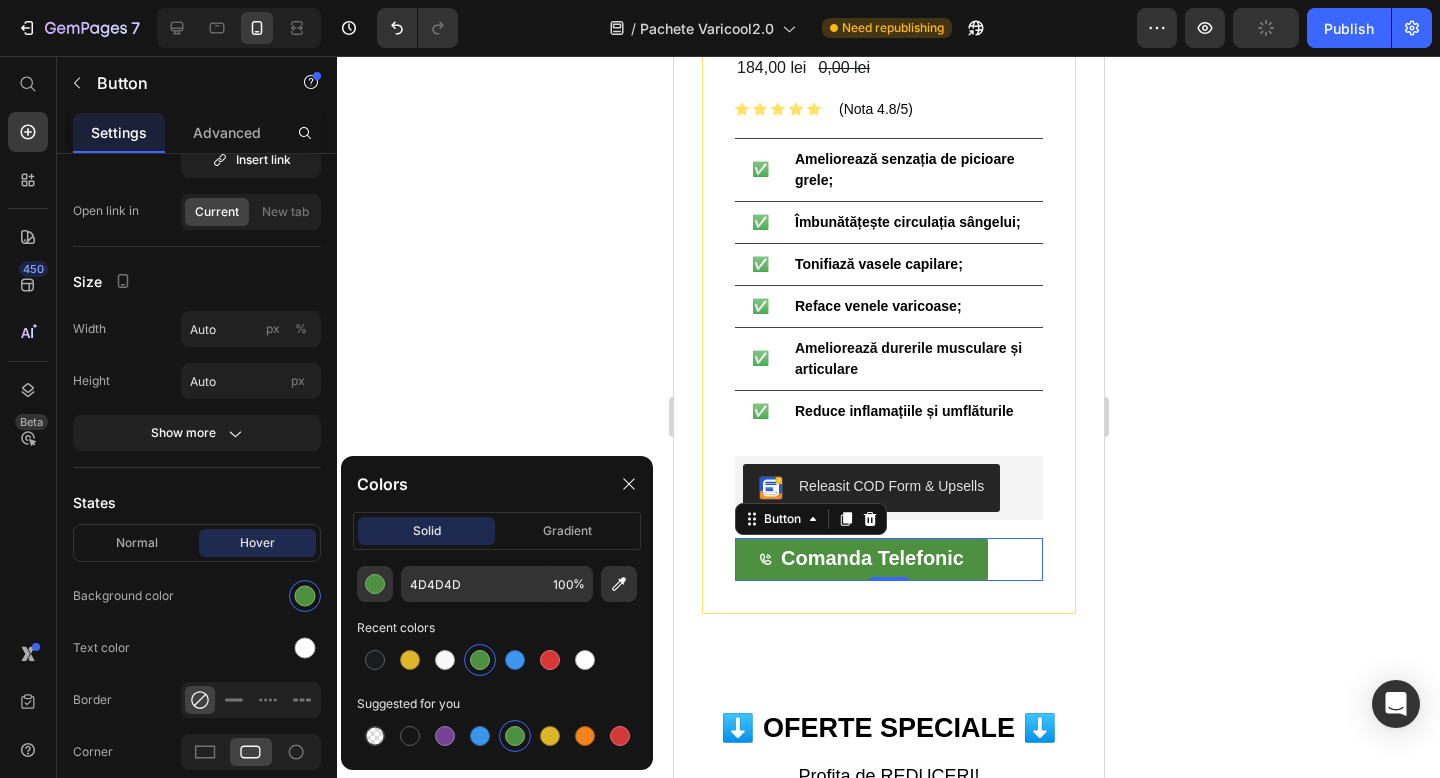 type on "4D903F" 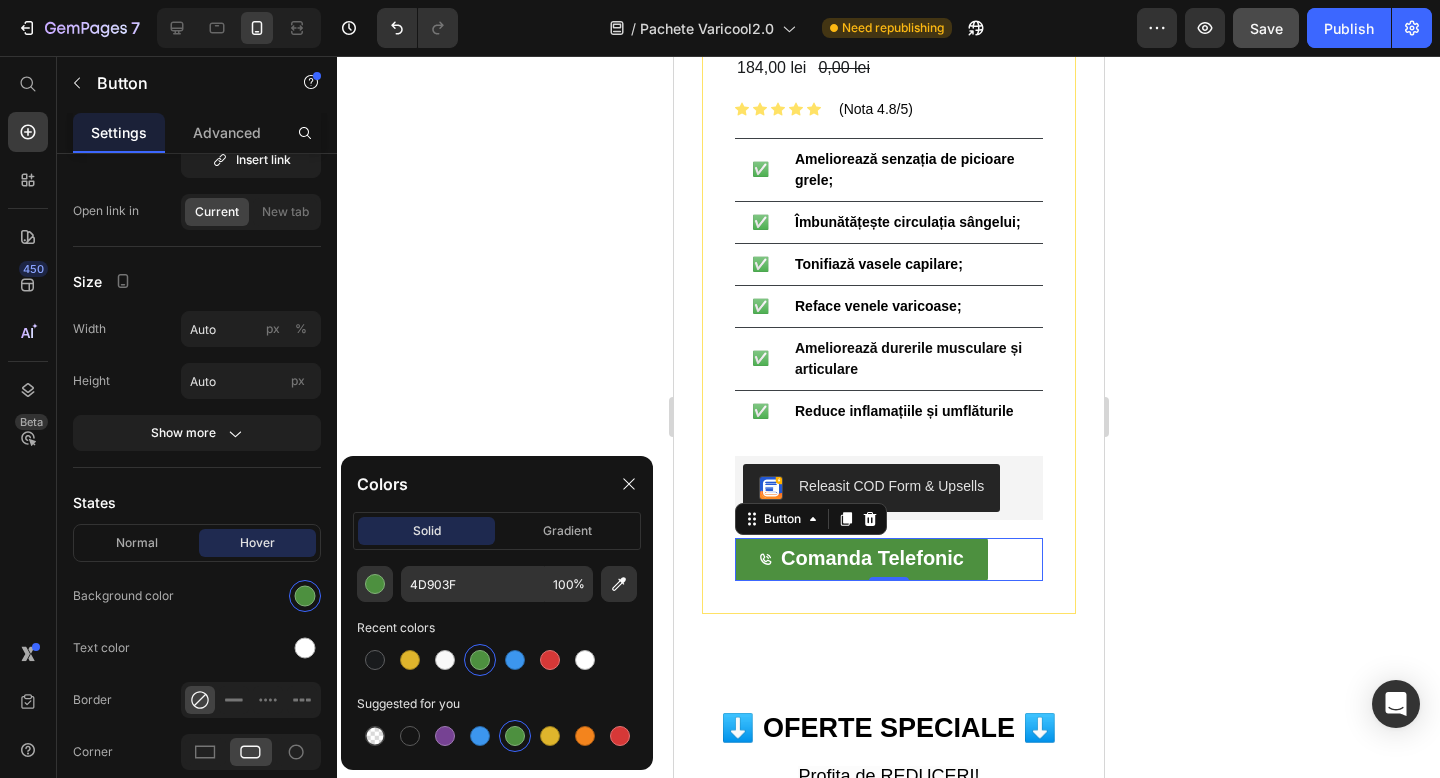 click 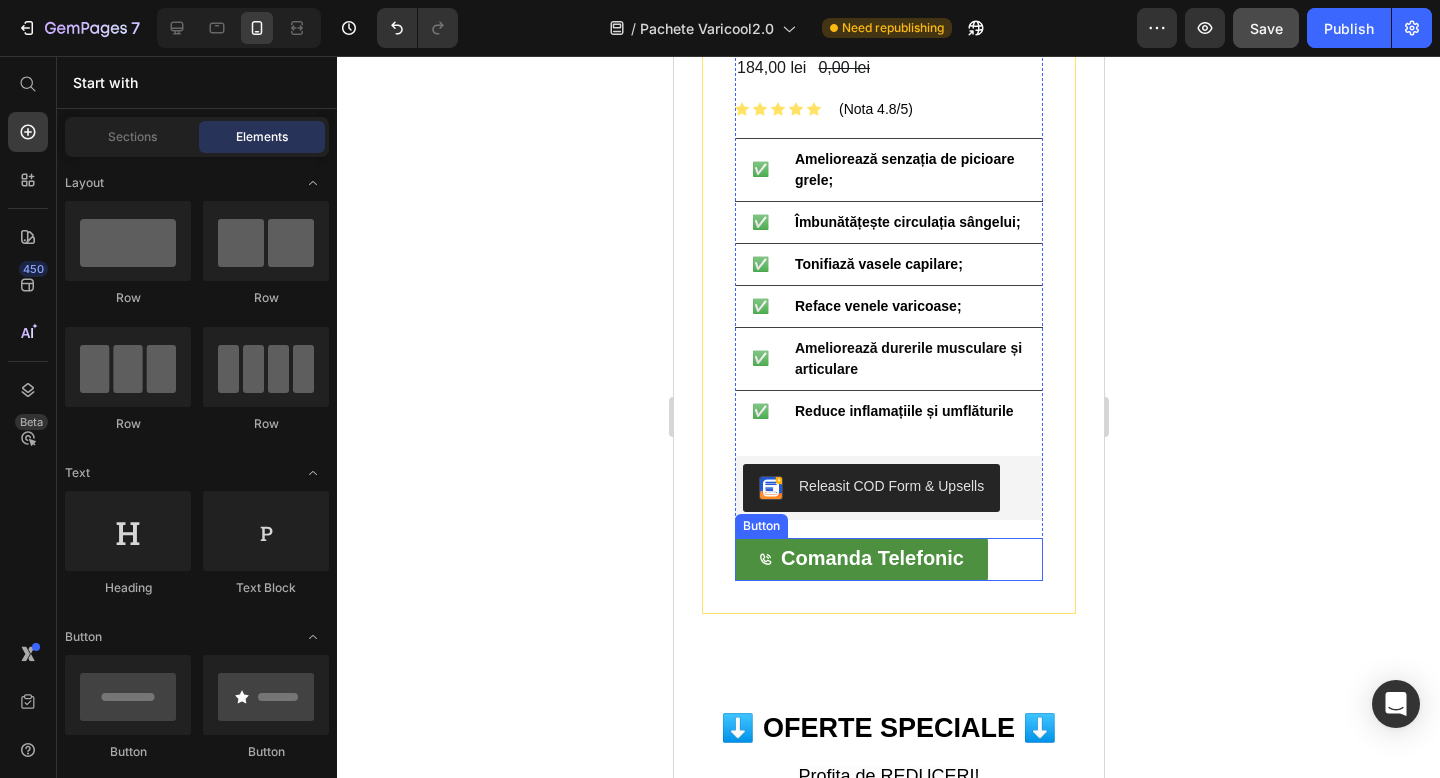 click on "Comanda Telefonic" at bounding box center (860, 559) 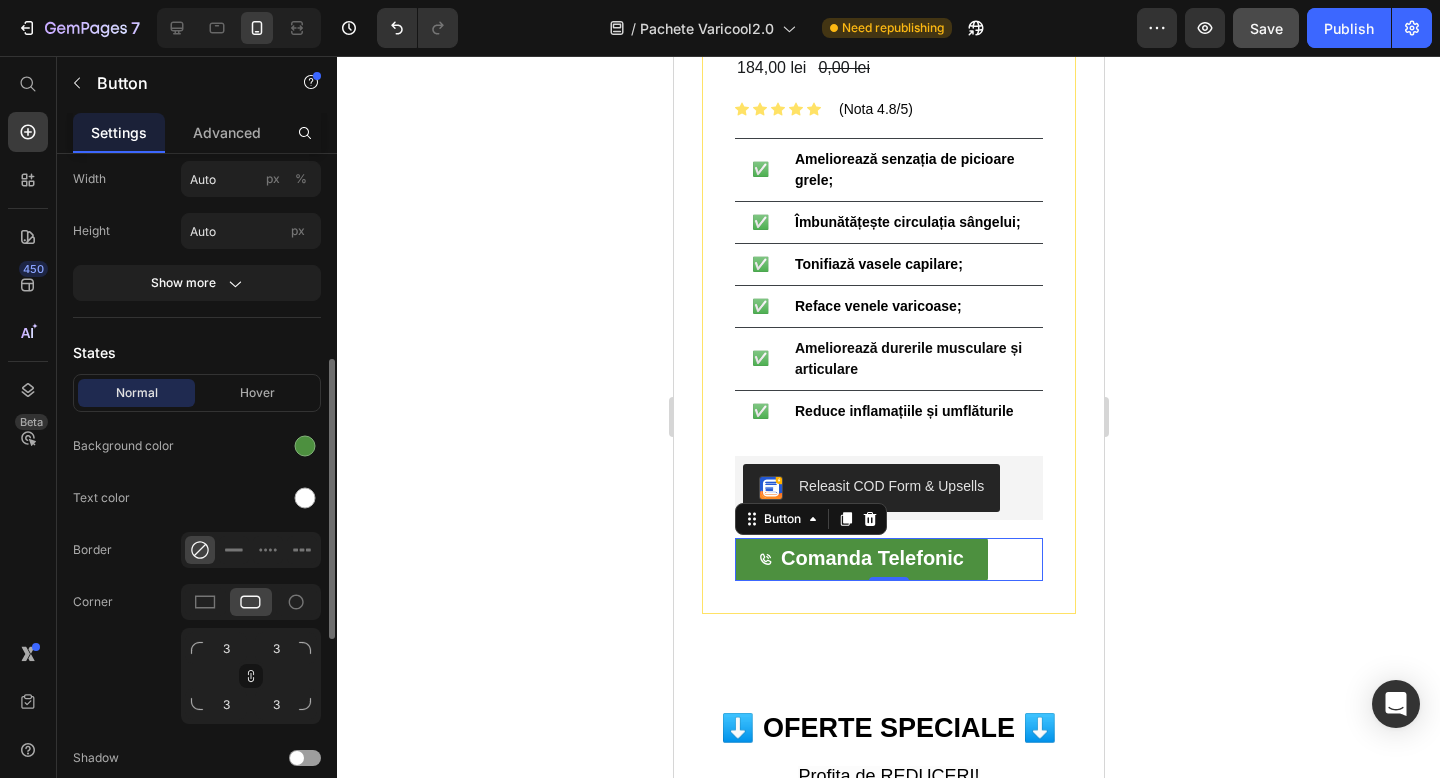 scroll, scrollTop: 494, scrollLeft: 0, axis: vertical 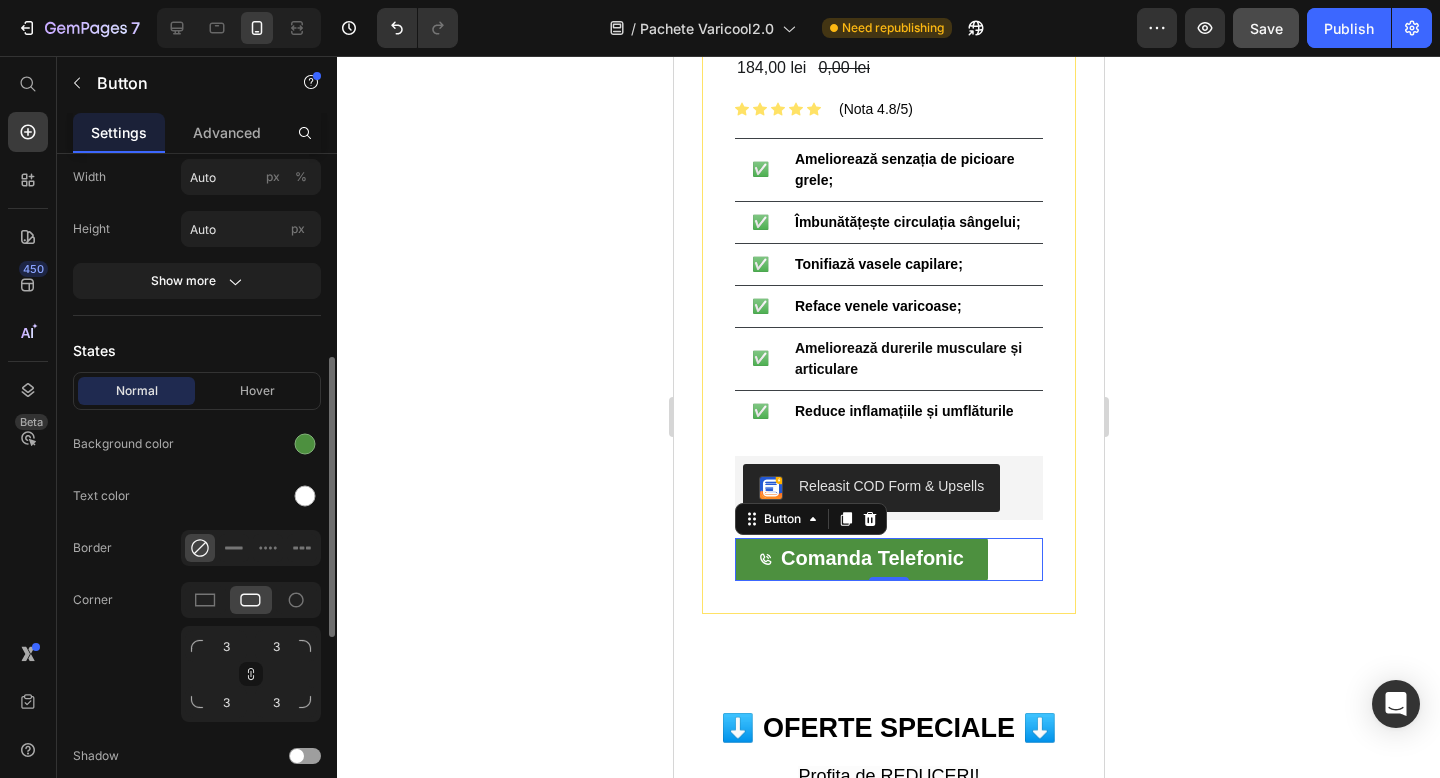 click 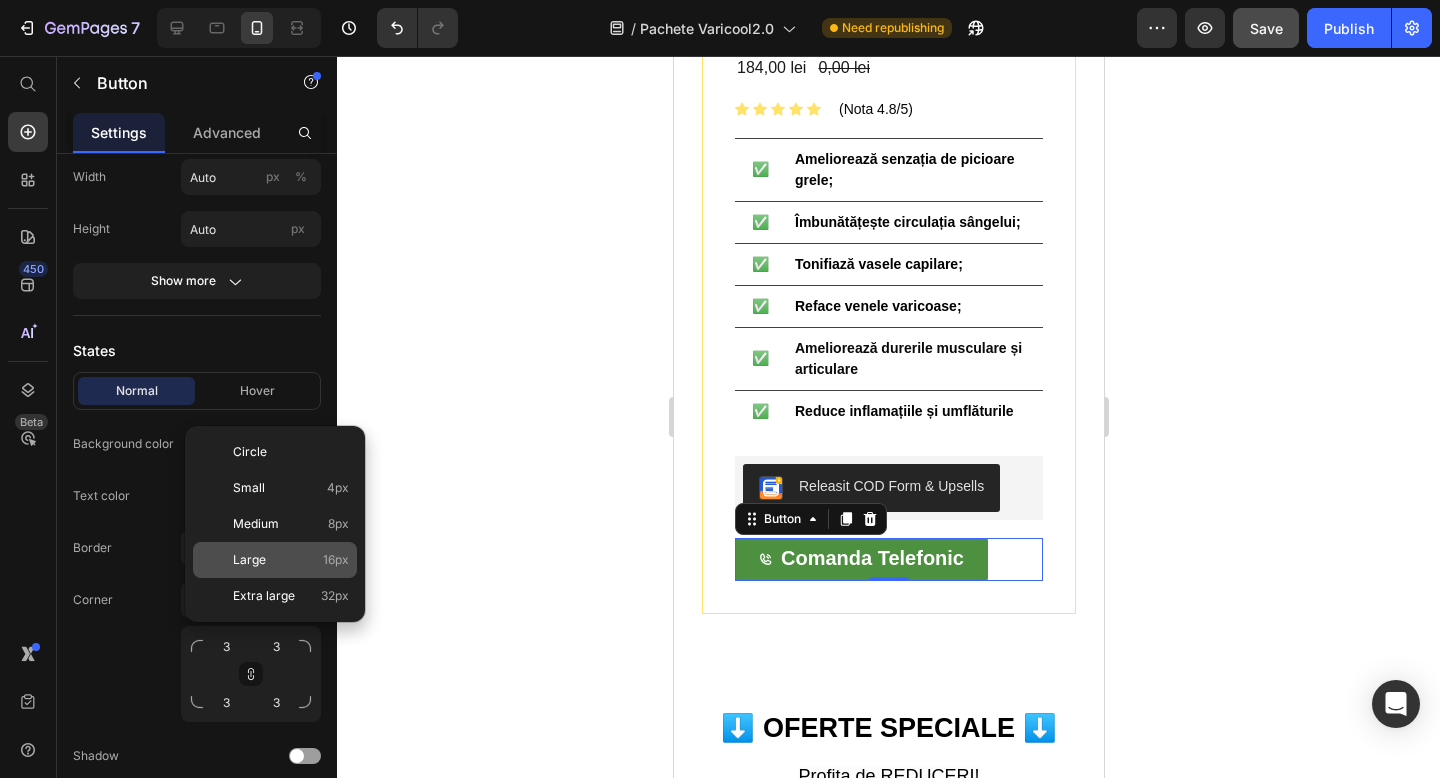 click on "Large" at bounding box center (249, 560) 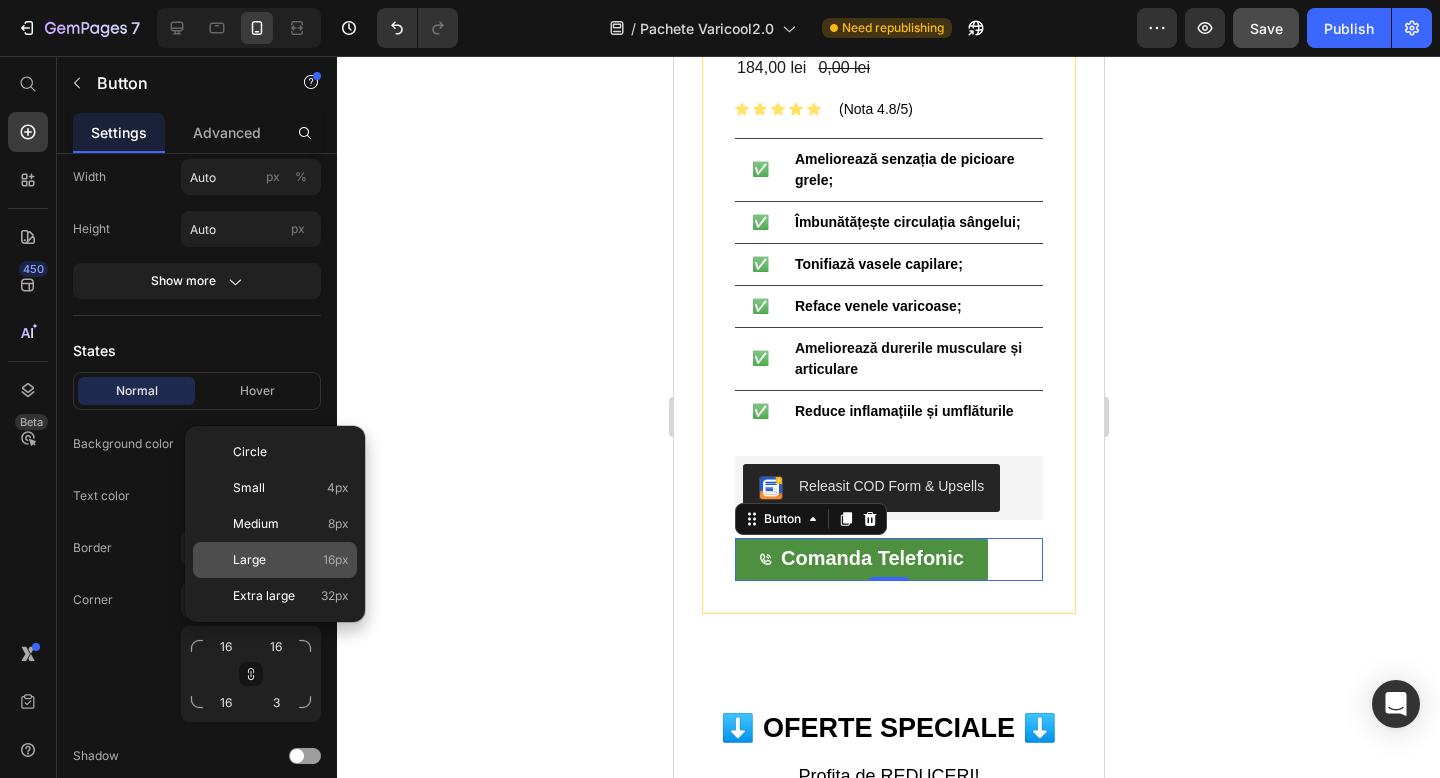 type on "16" 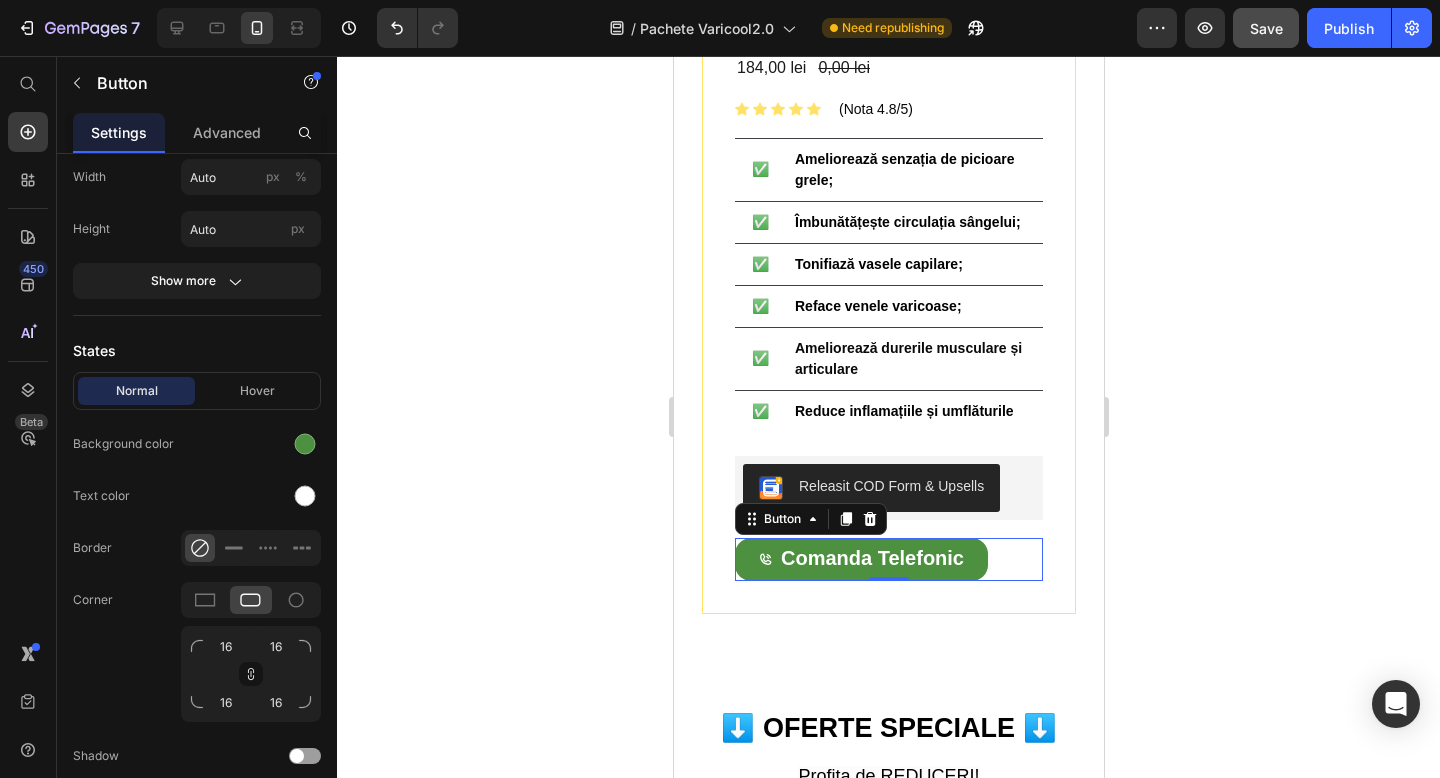 click 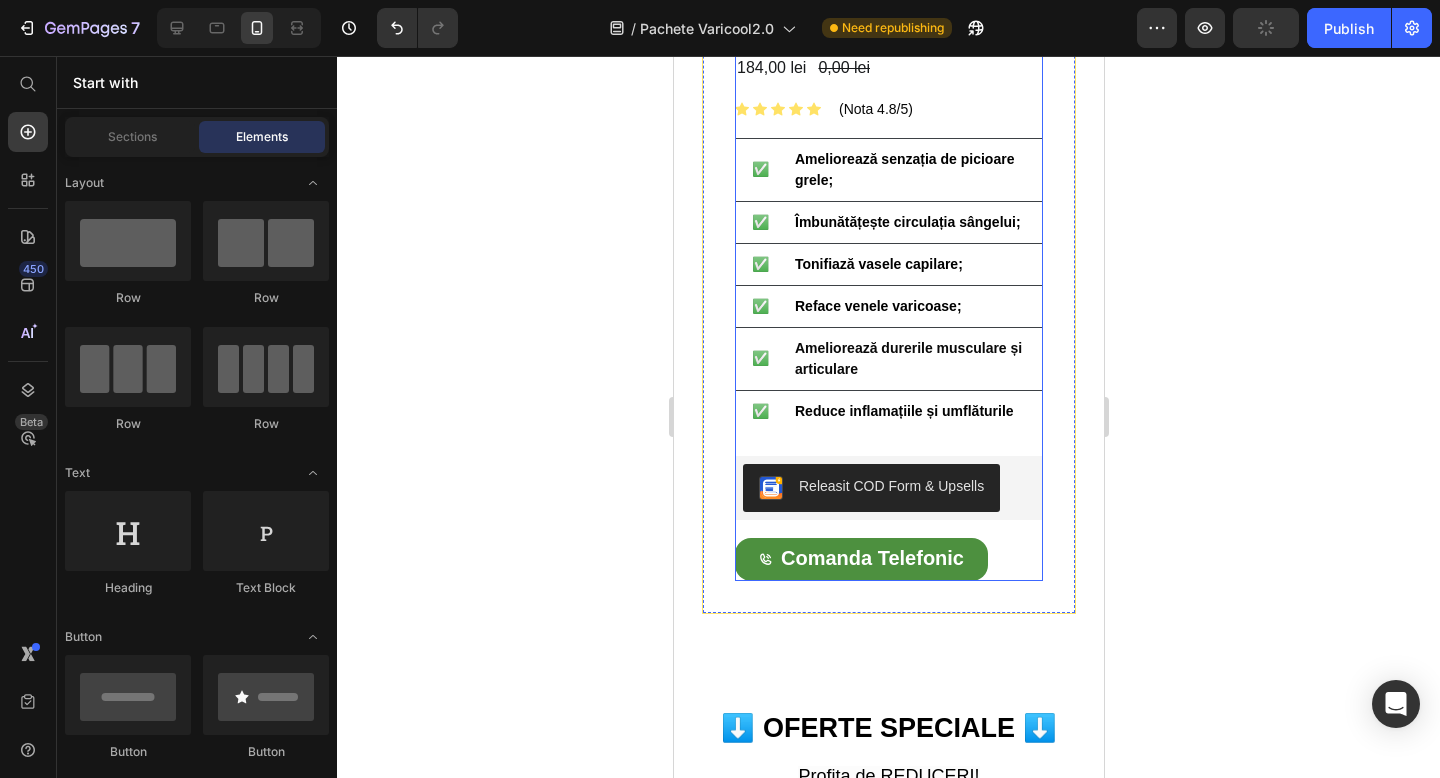 click on "1 VariCool+1ArtiCool+2Genunchiere+2Sosete Product Title 184,00 lei Product Price 0,00 lei Product Price Row                Icon                Icon                Icon                Icon                Icon Icon List Hoz (Nota 4.8/5) Text block Row ✅  Text block Ameliorează senzația de picioare grele; Text block Row ✅  Text block Îmbunătățește circulația sângelui;   Text block Row ✅  Text block Tonifiază vasele capilare; Text block Row ✅  Text block Reface venele varicoase; Text block Row ✅  Text block Ameliorează durerile musculare și articulare Text block Row ✅  Text block Reduce inflamațiile și umflăturile Text block Row Row Releasit COD Form & Upsells Releasit COD Form & Upsells
Comanda Telefonic Button" at bounding box center [888, 296] 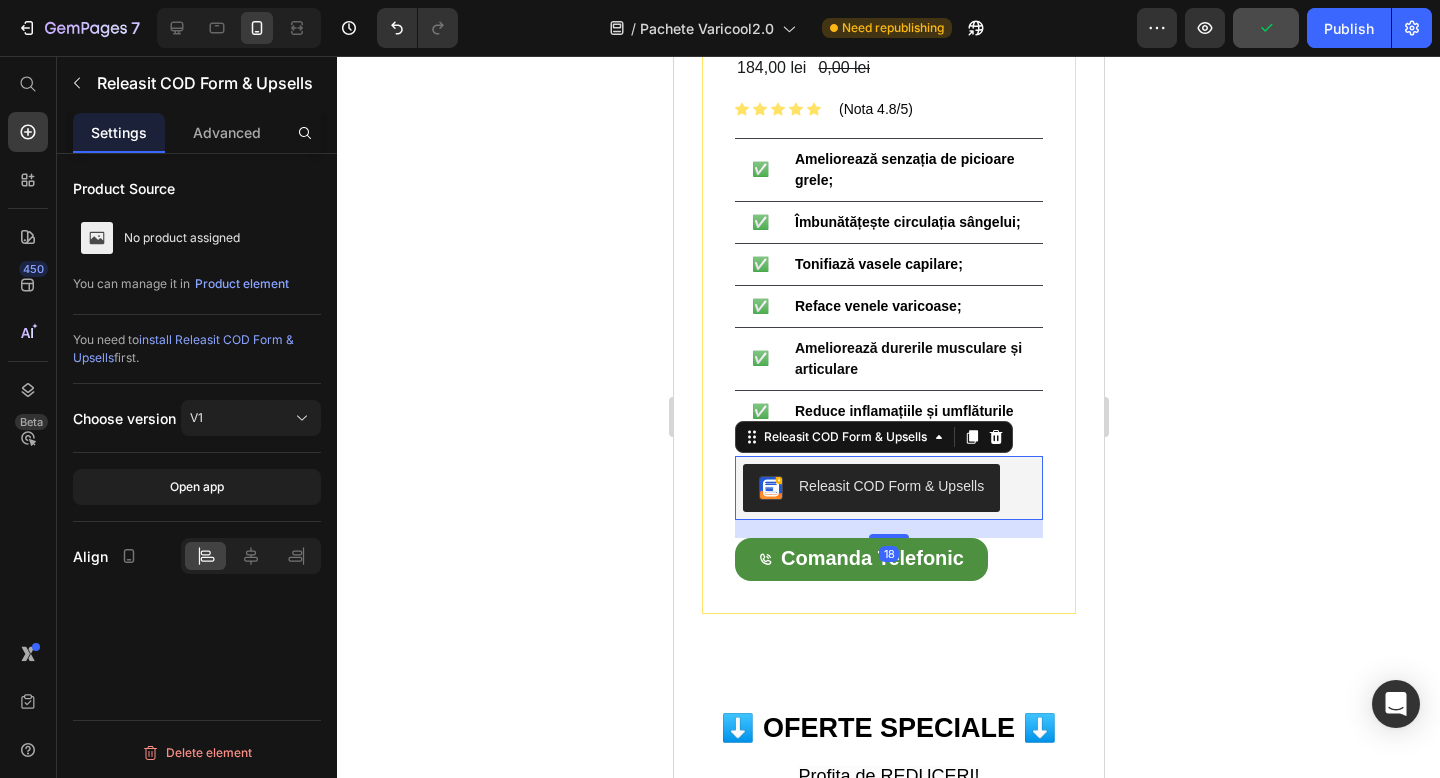 click on "Releasit COD Form & Upsells" at bounding box center (888, 488) 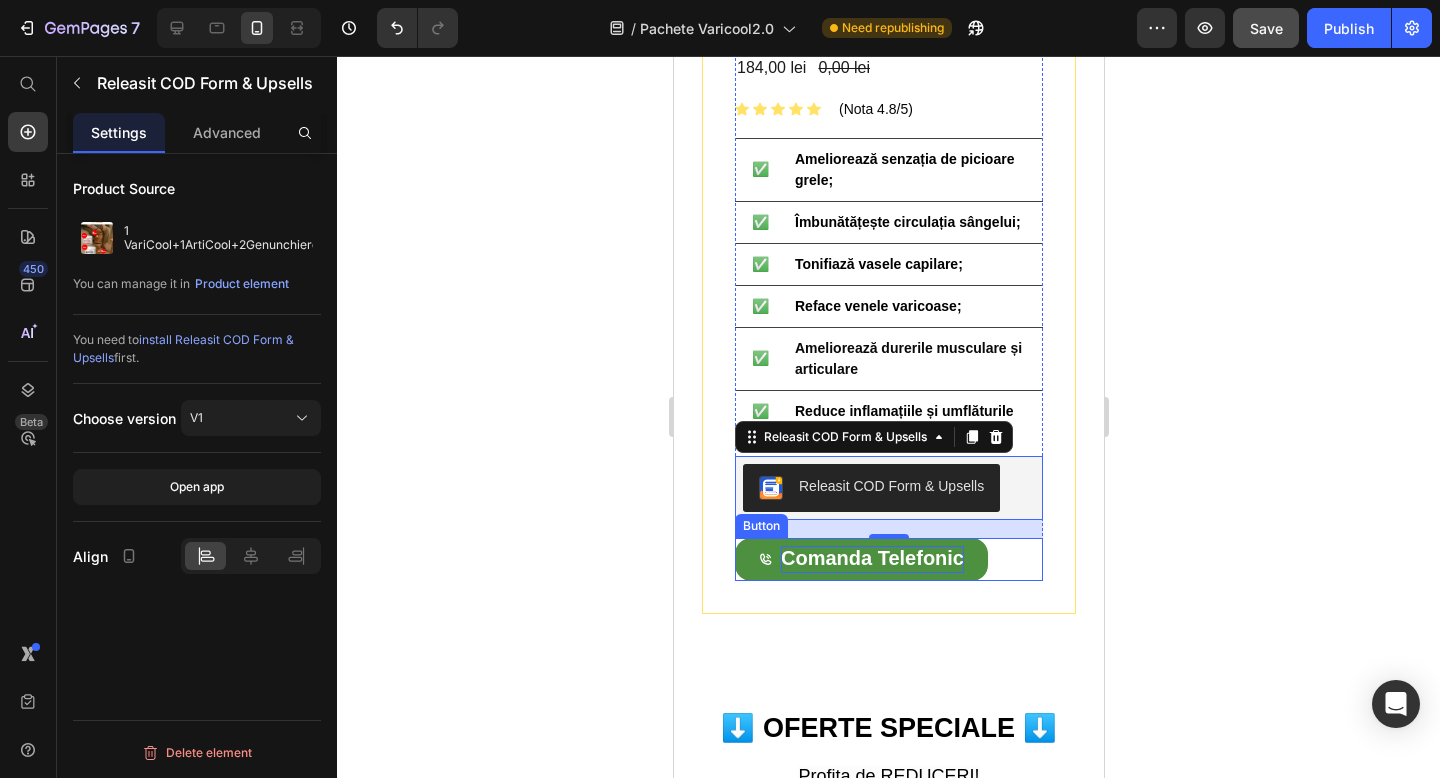 click on "Comanda Telefonic" at bounding box center (871, 558) 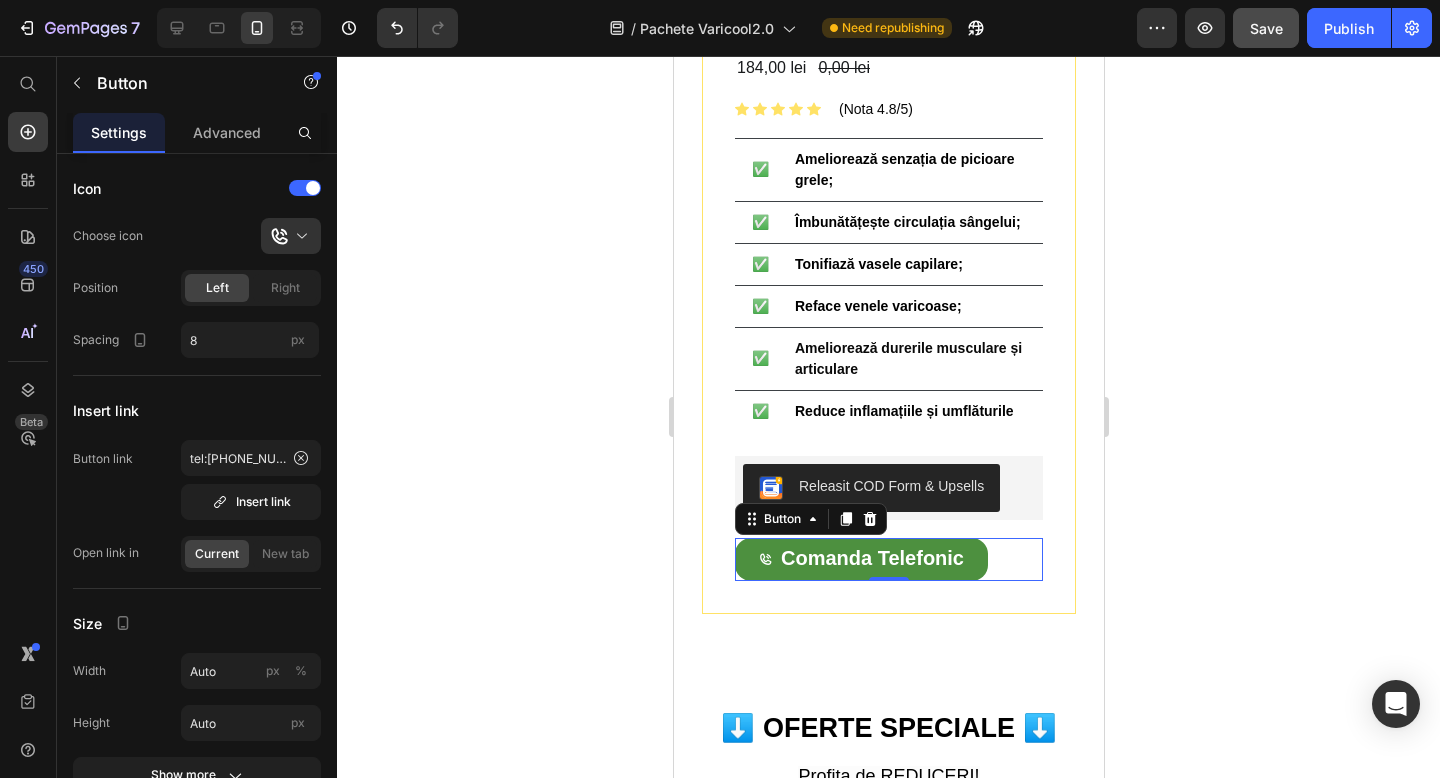 click 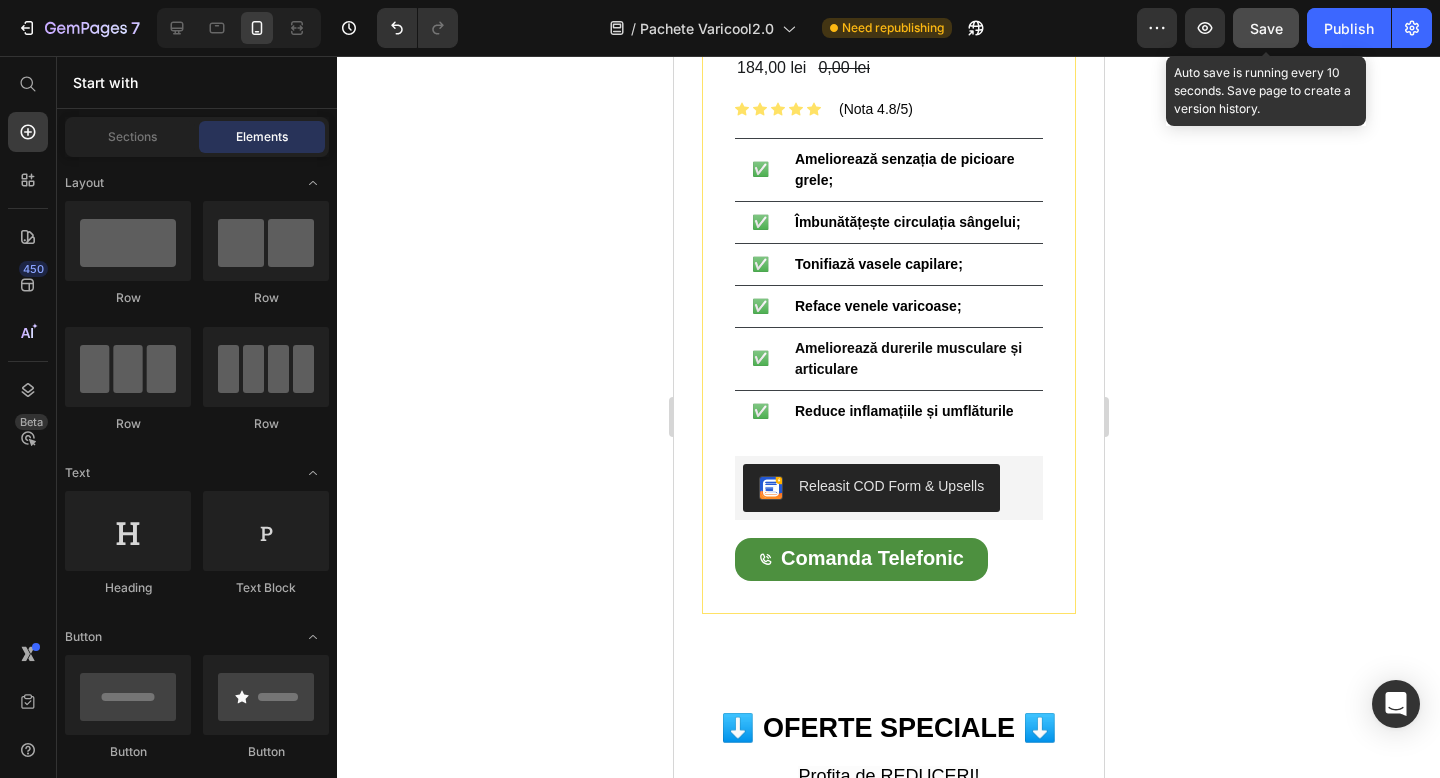 click on "Save" at bounding box center [1266, 28] 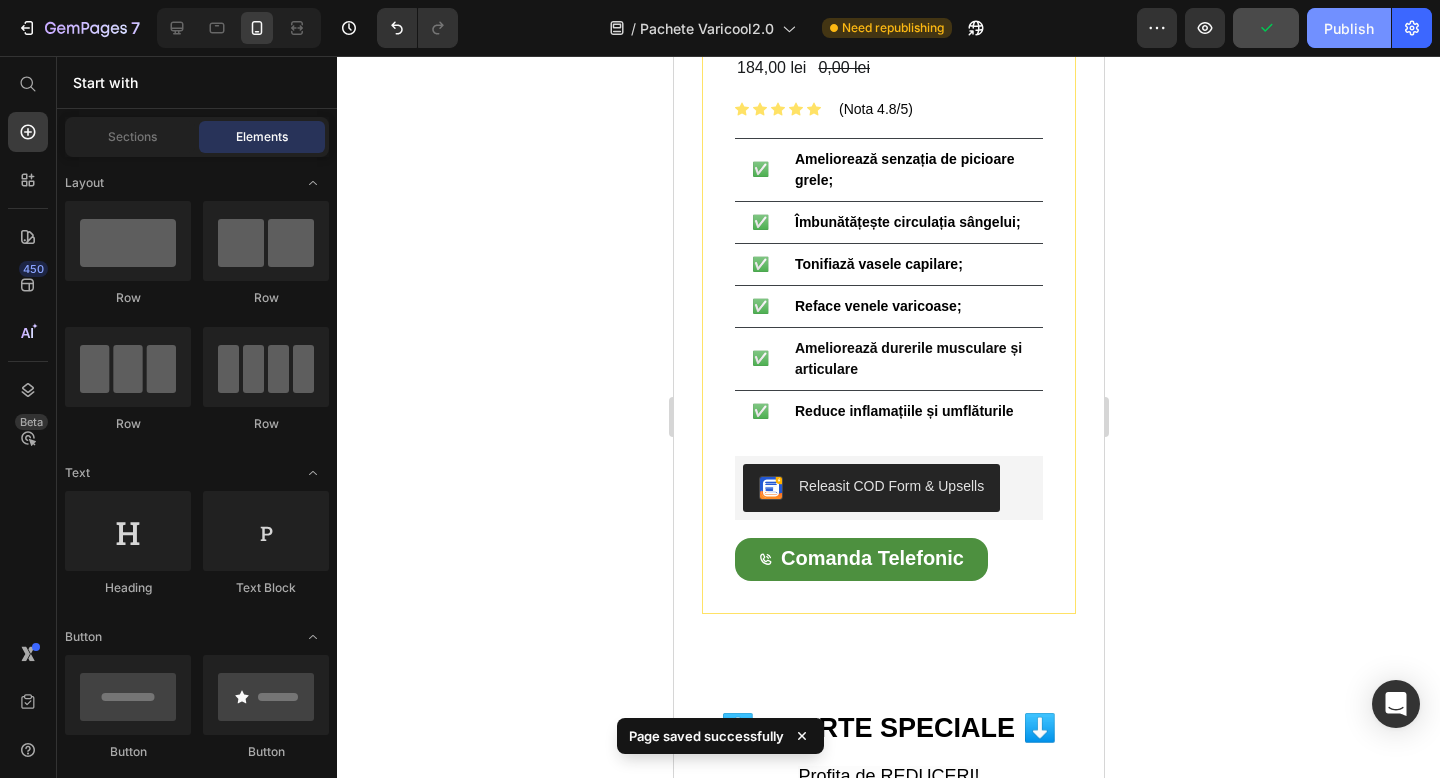 click on "Publish" at bounding box center [1349, 28] 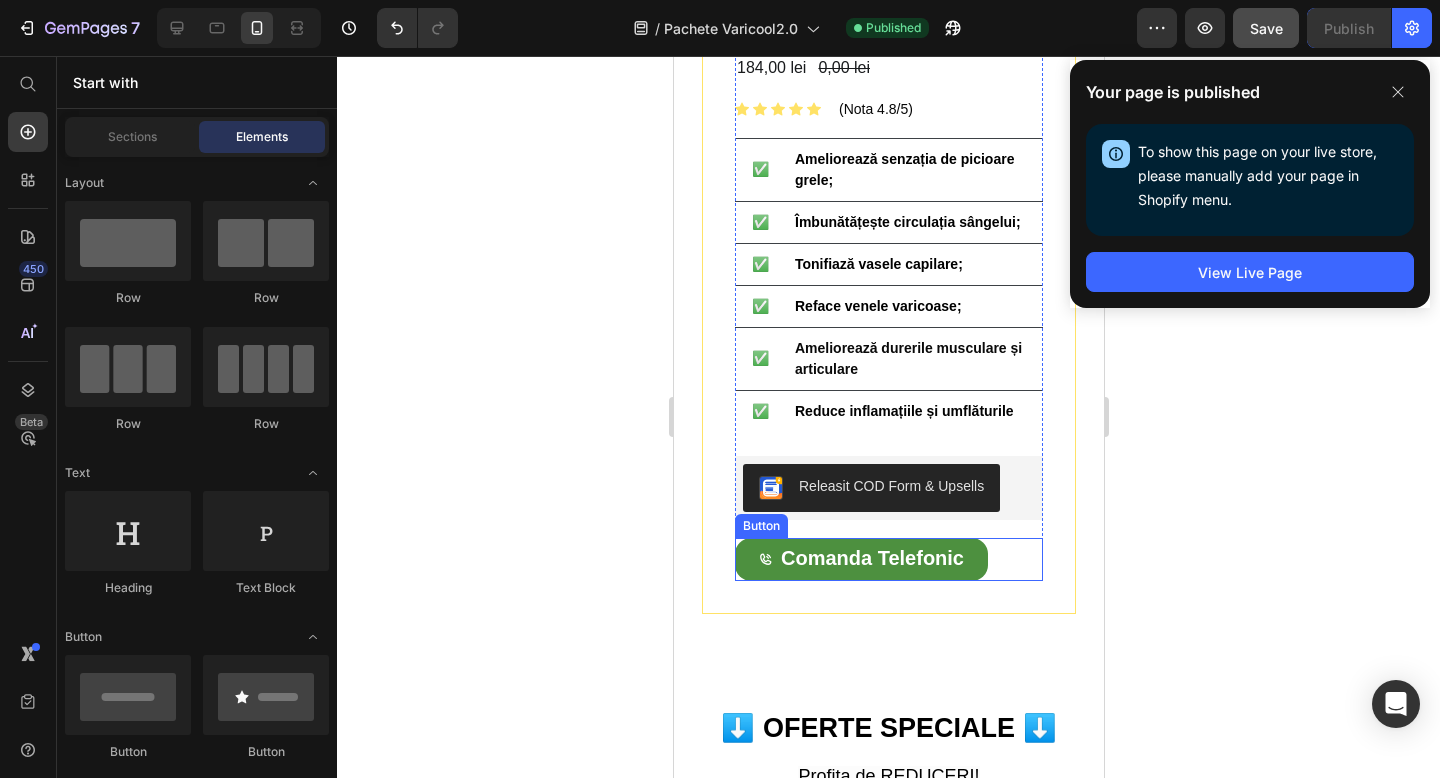 click on "Comanda Telefonic Button" at bounding box center [888, 559] 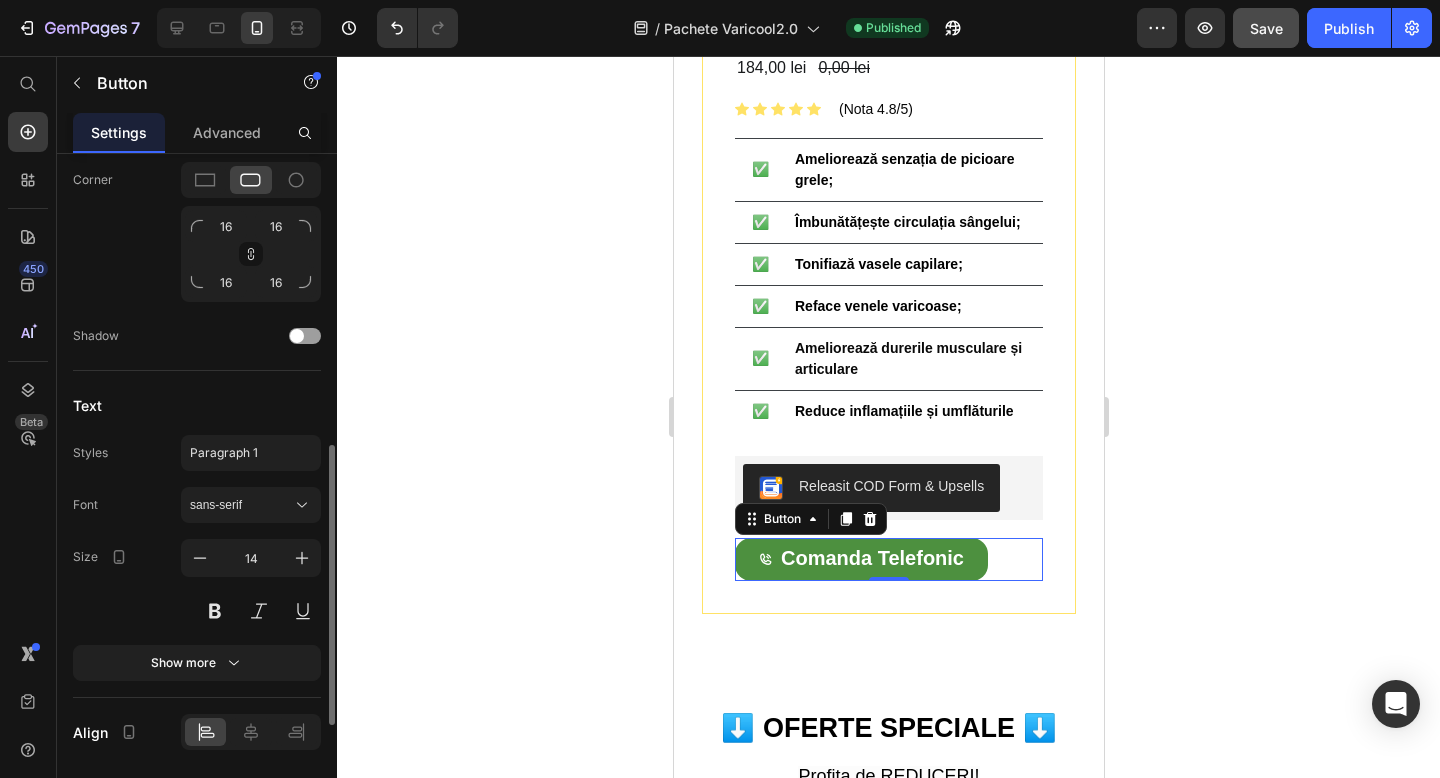 scroll, scrollTop: 973, scrollLeft: 0, axis: vertical 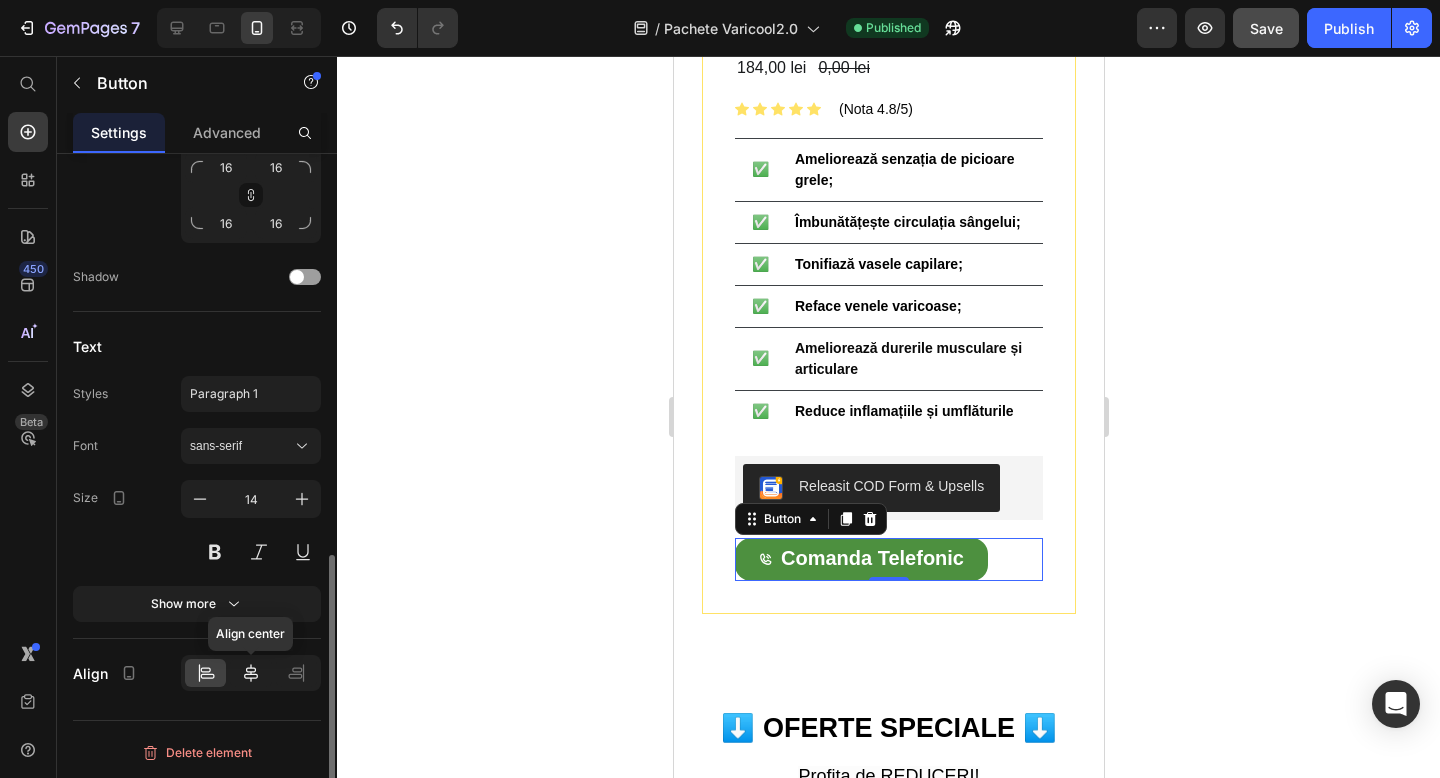 click 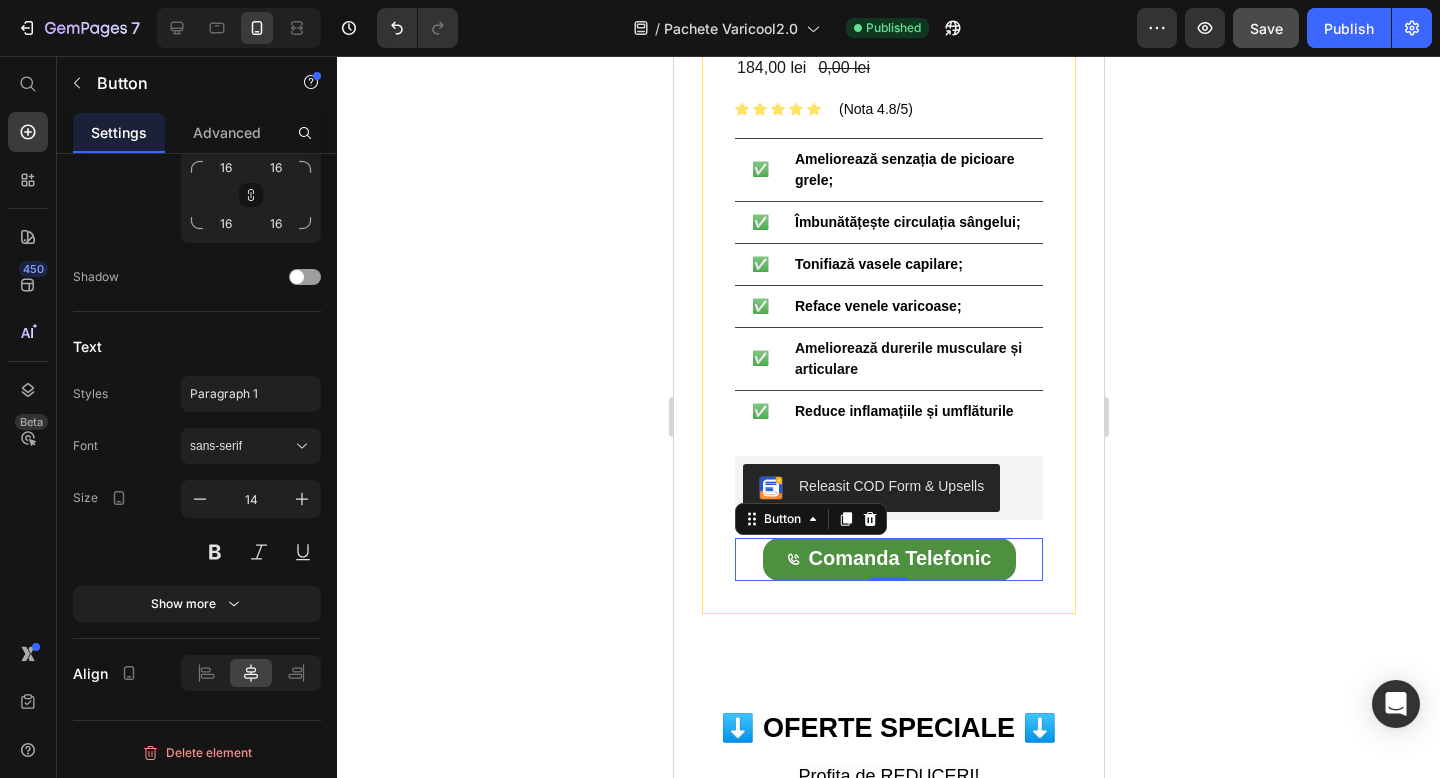 click 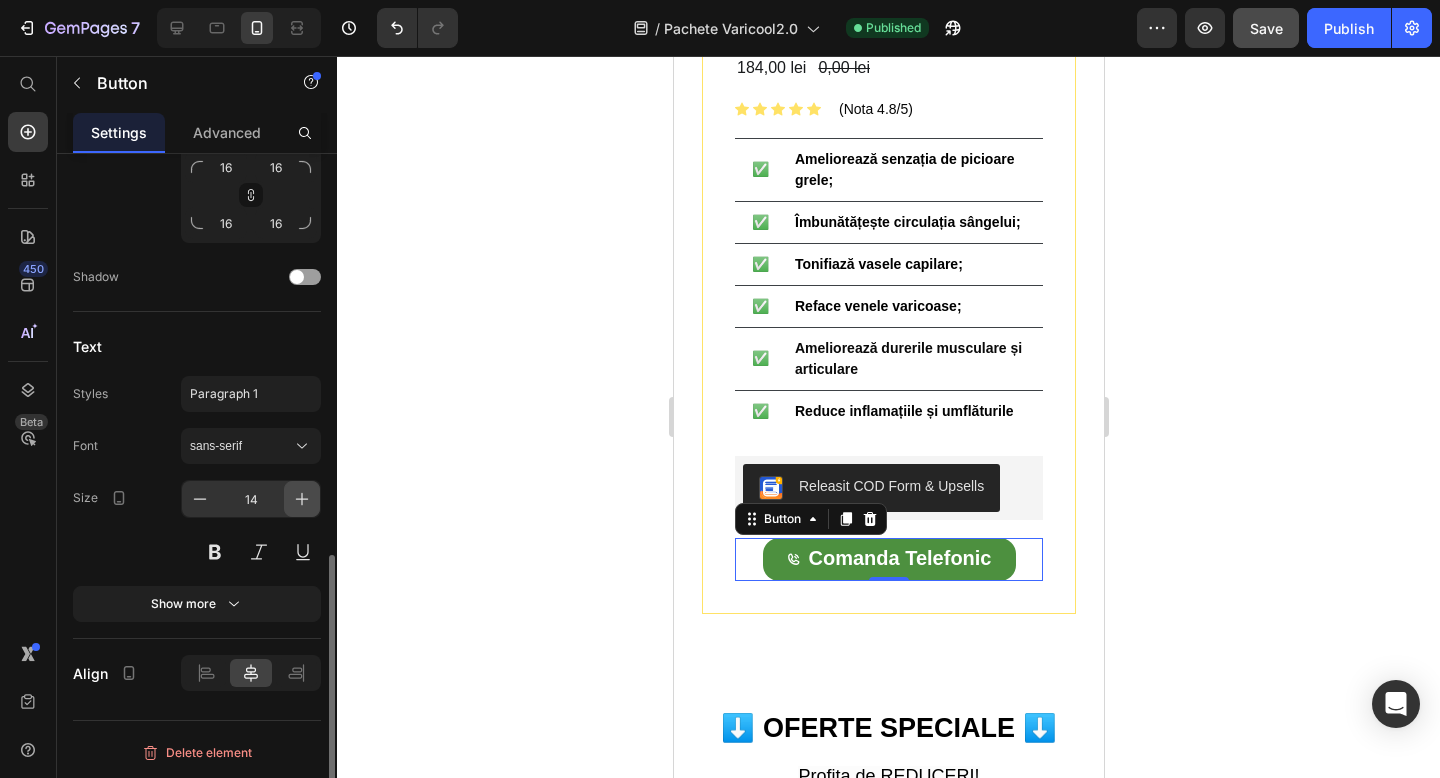 click 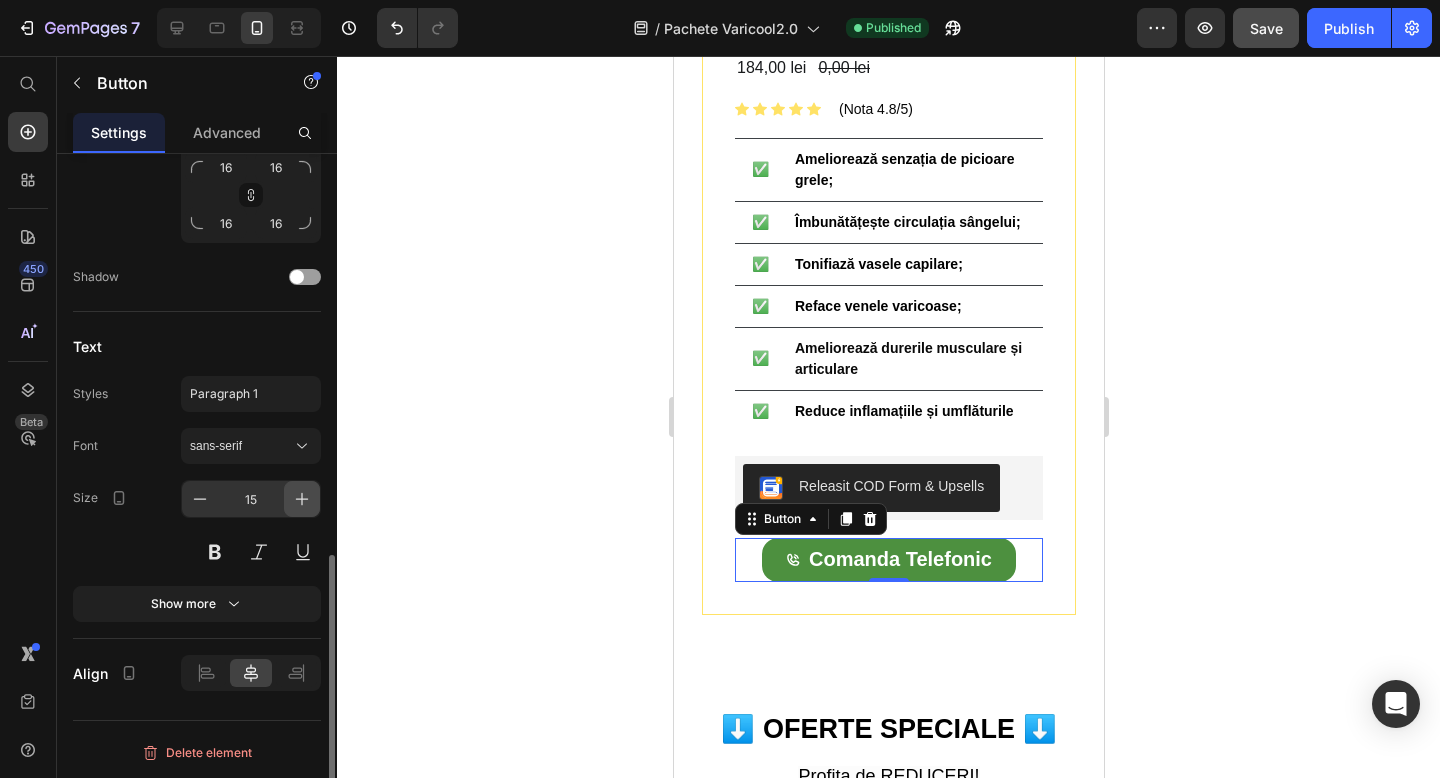 click 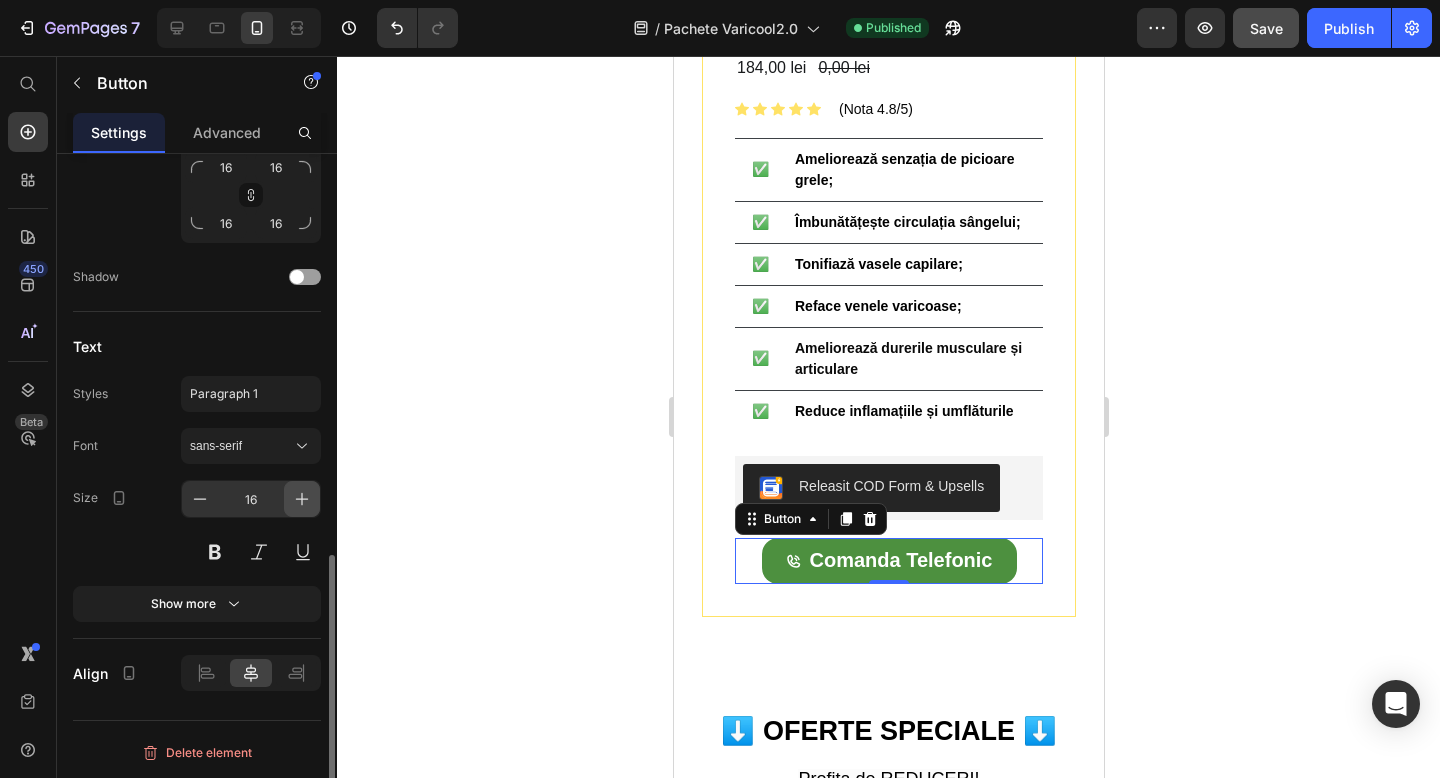click 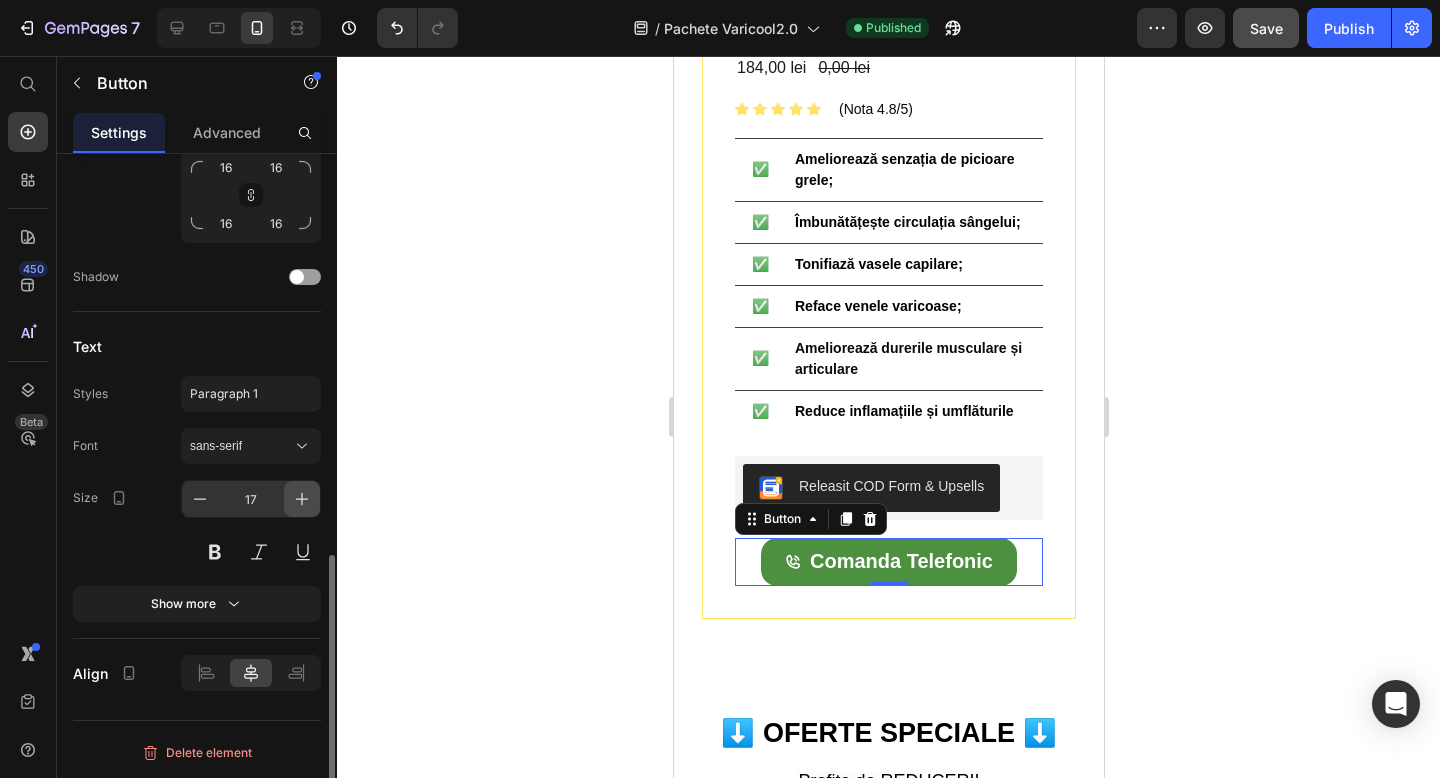 click 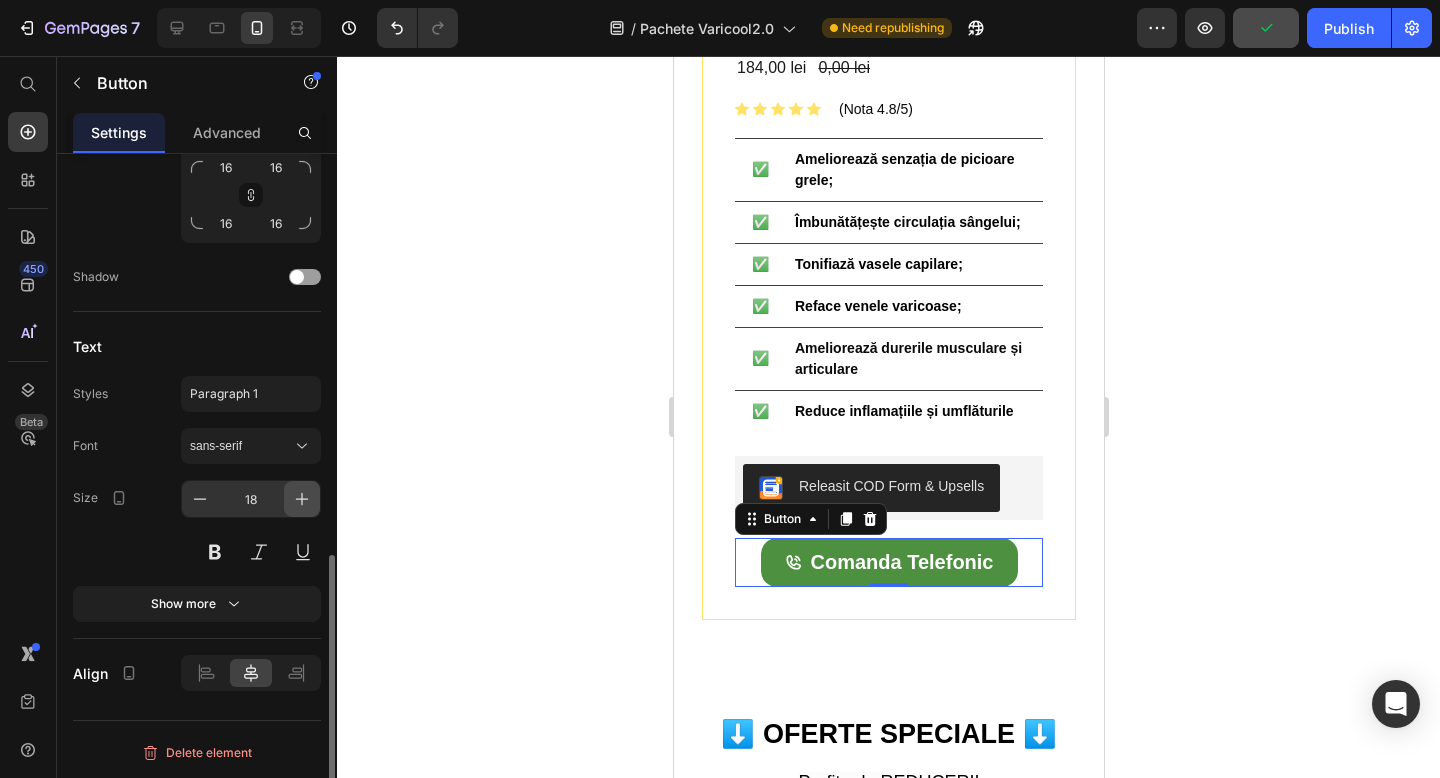 click 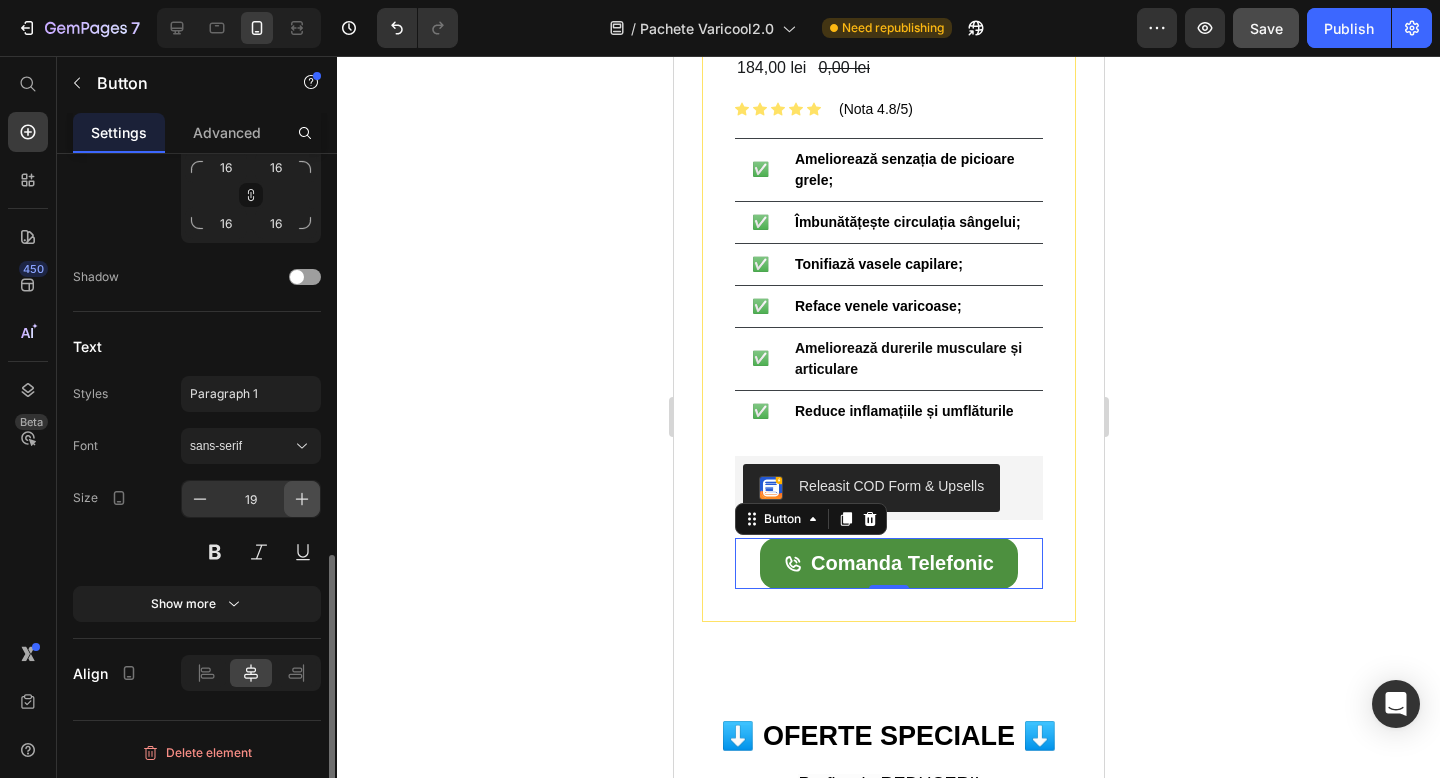 click 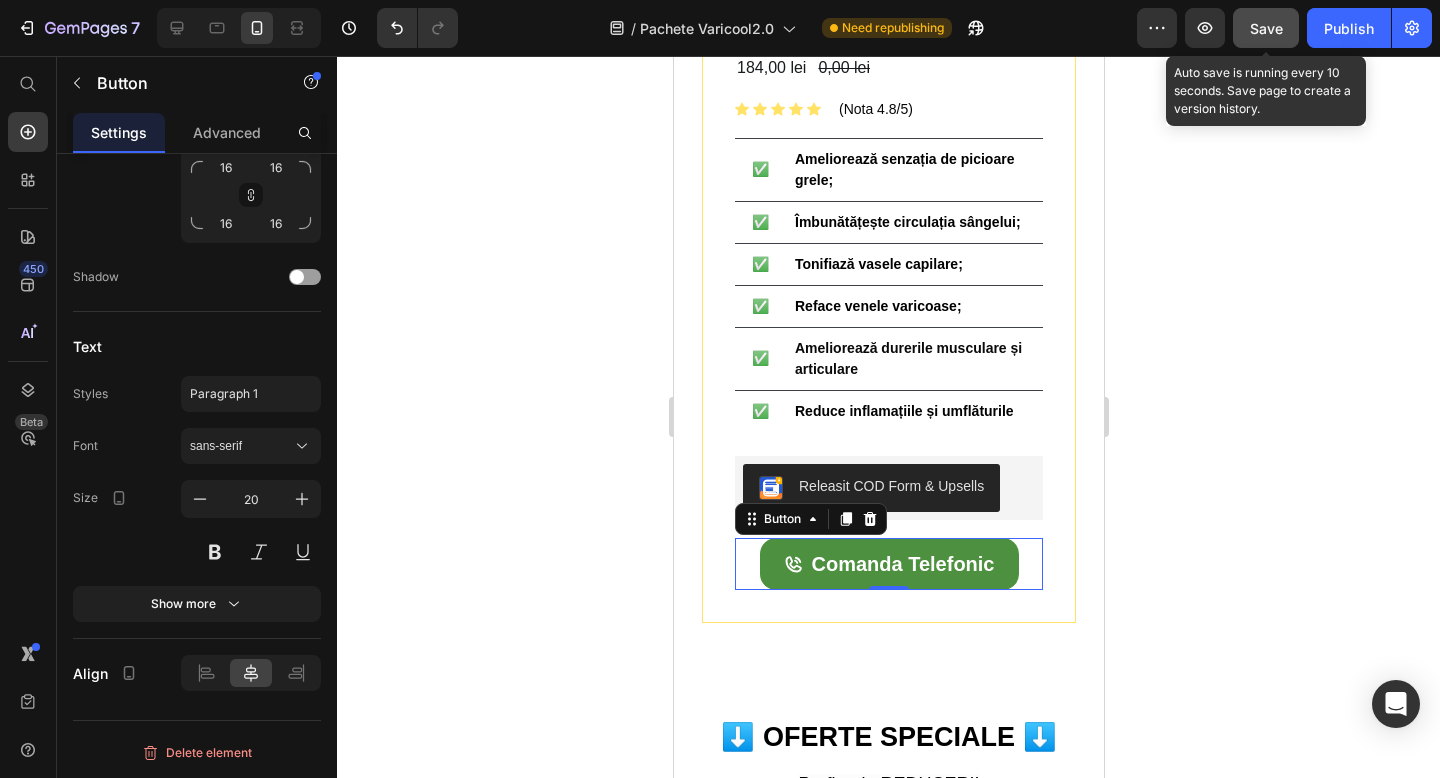 click on "Save" at bounding box center [1266, 28] 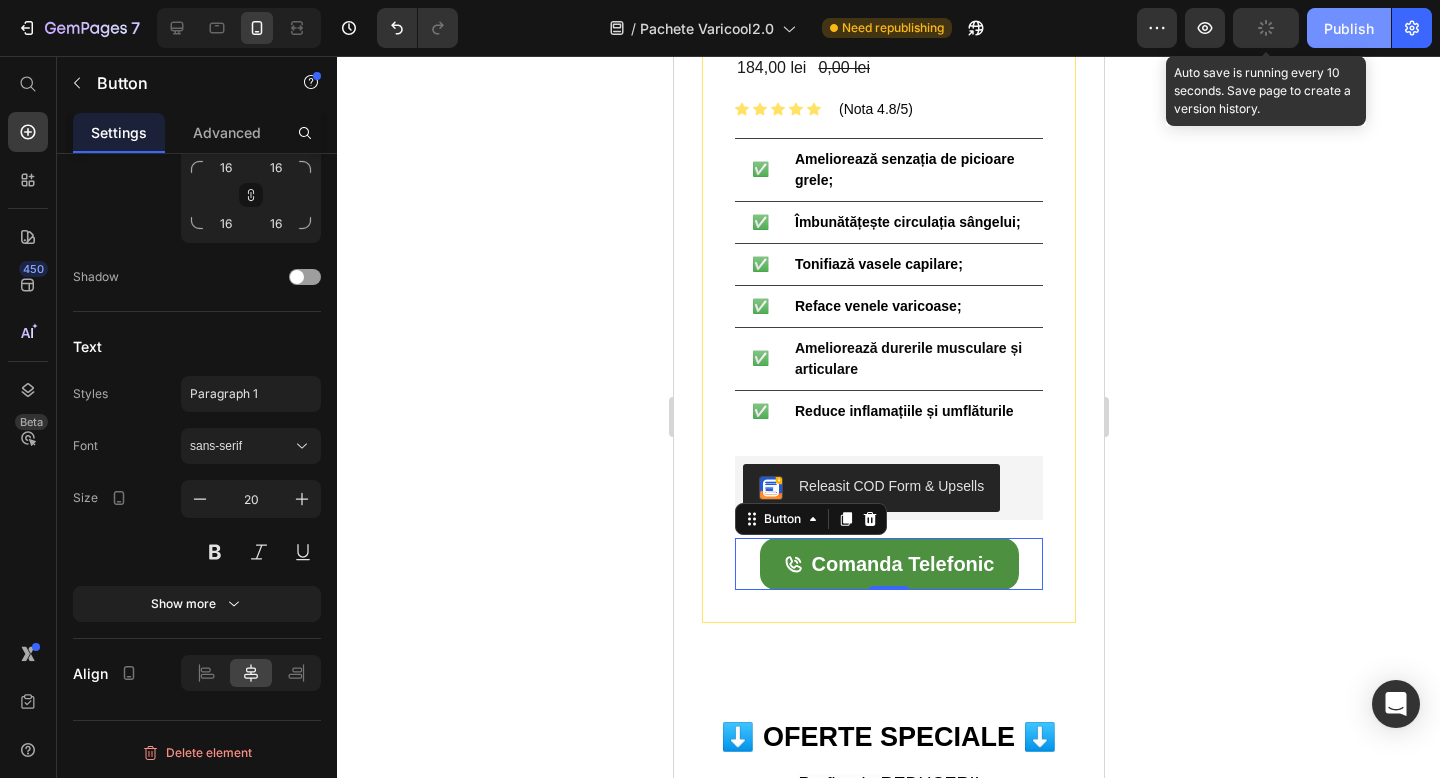 click on "Publish" at bounding box center (1349, 28) 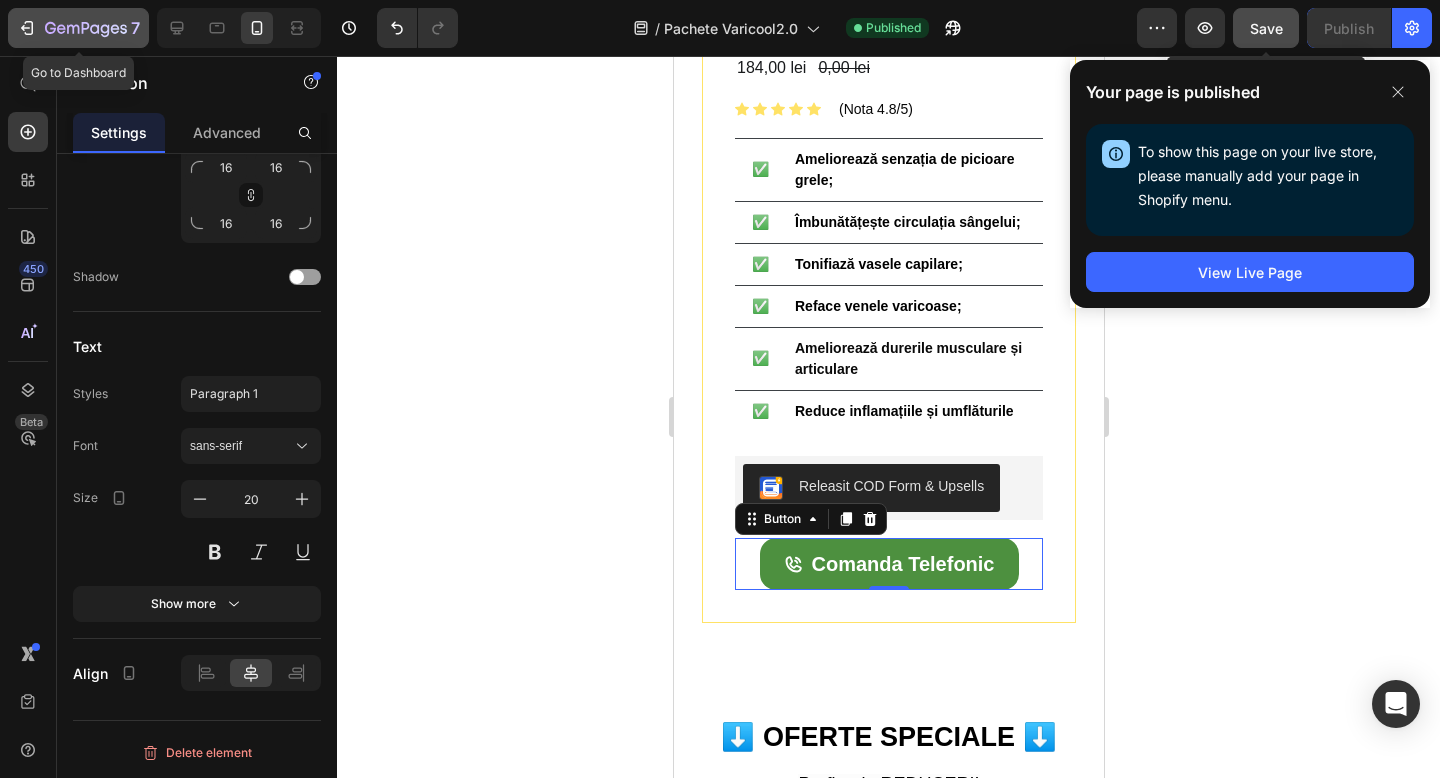 click on "7" 